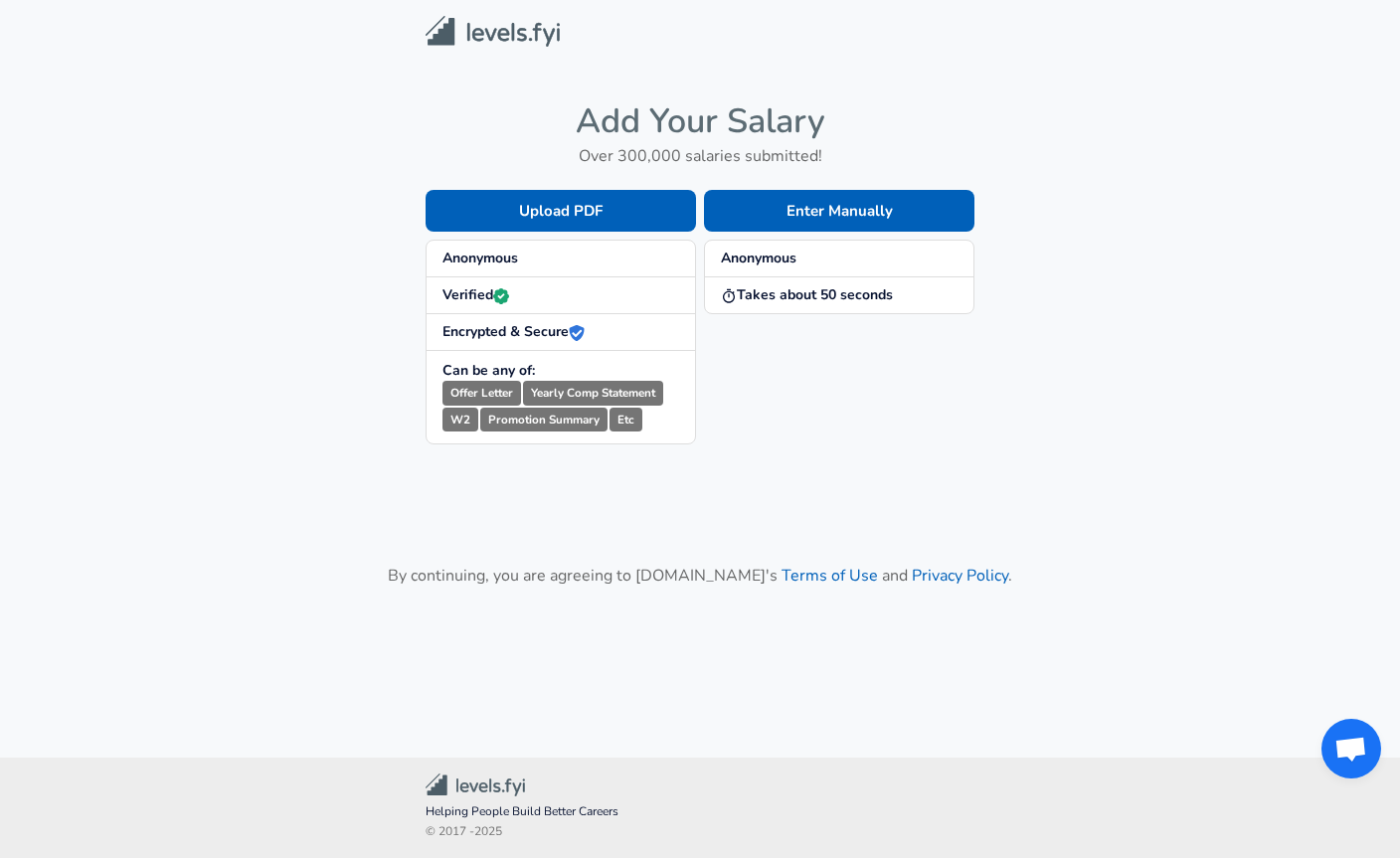 scroll, scrollTop: 0, scrollLeft: 0, axis: both 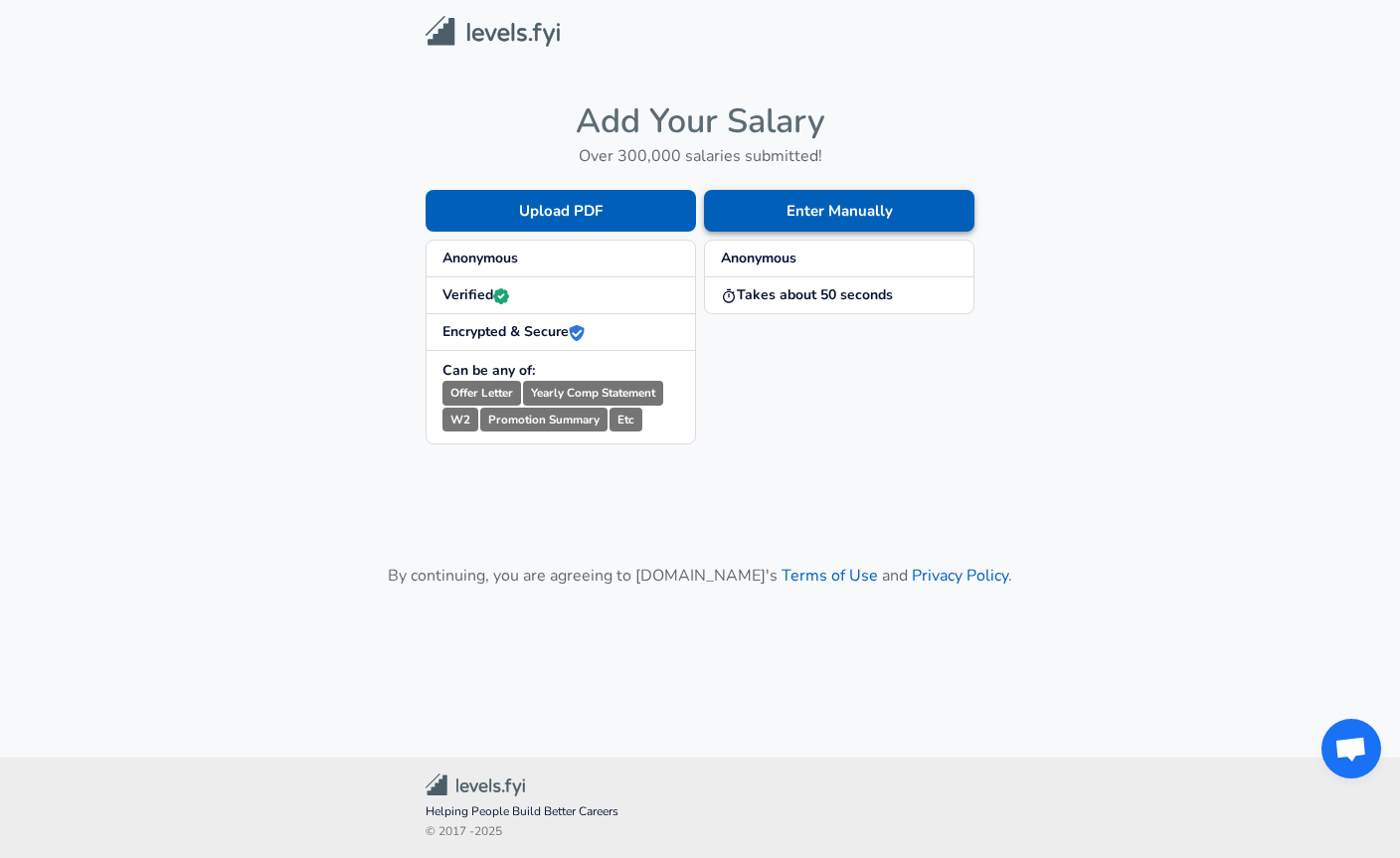 click on "Enter Manually" at bounding box center [839, 211] 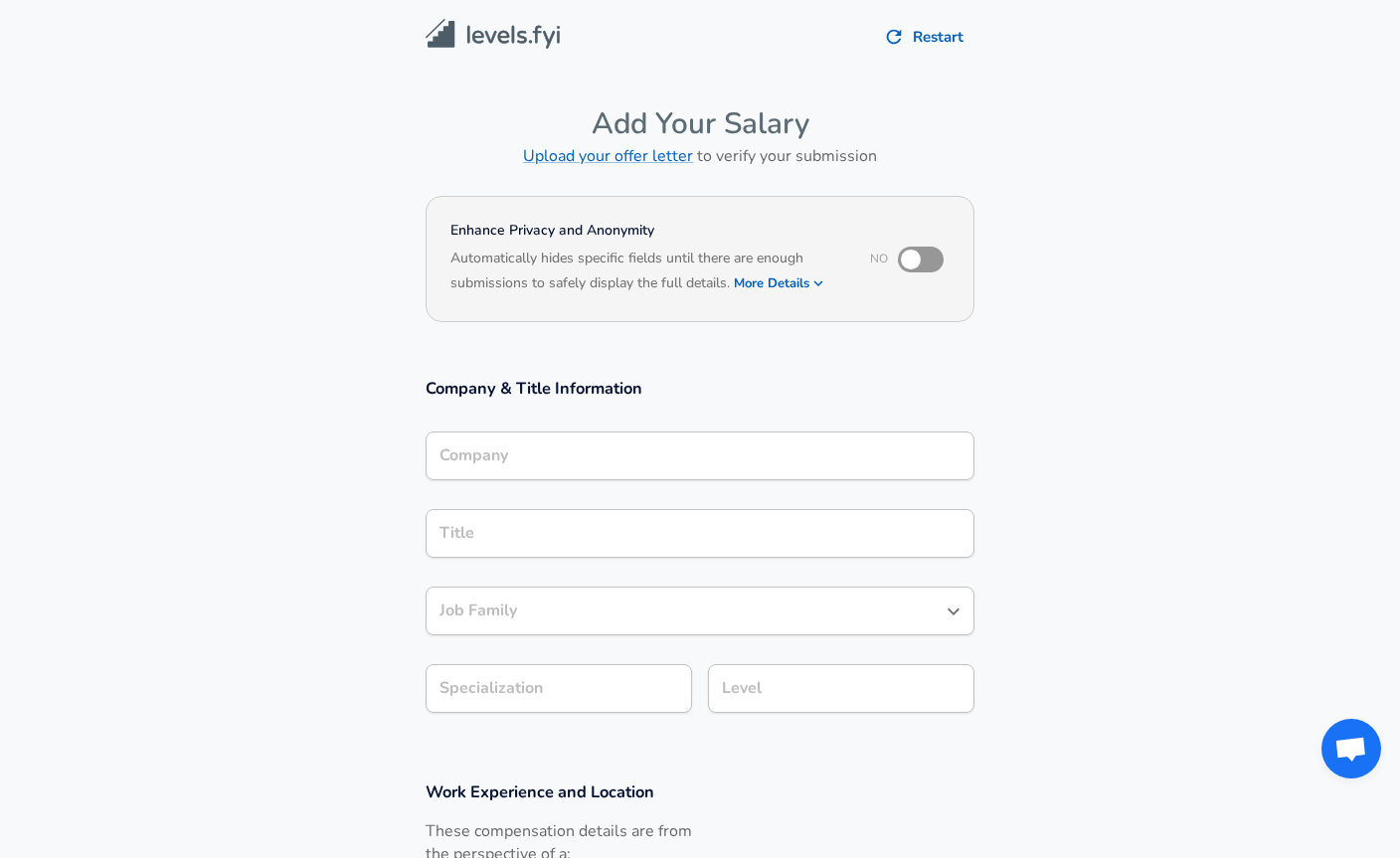 scroll, scrollTop: 20, scrollLeft: 0, axis: vertical 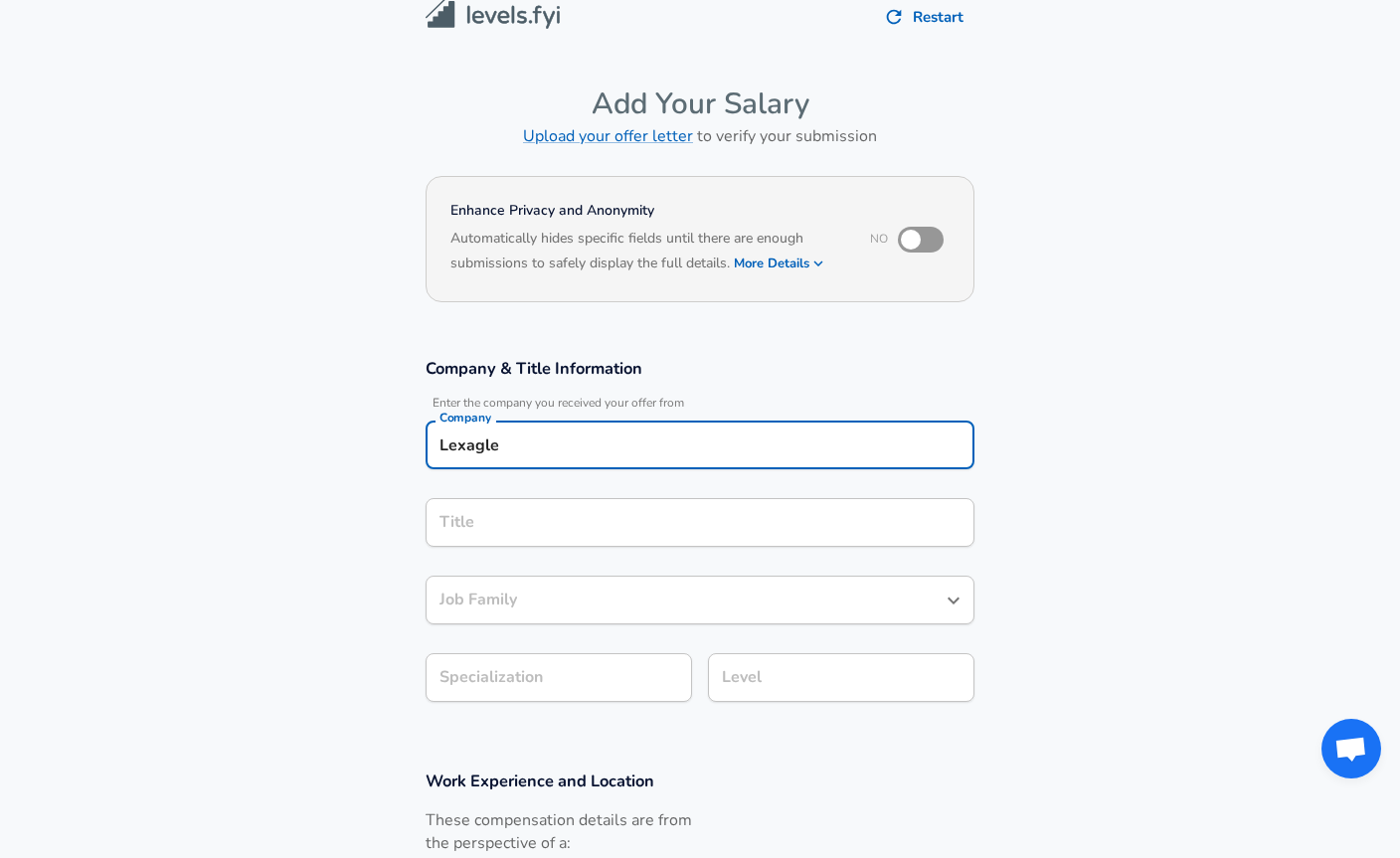 type on "Lexagle" 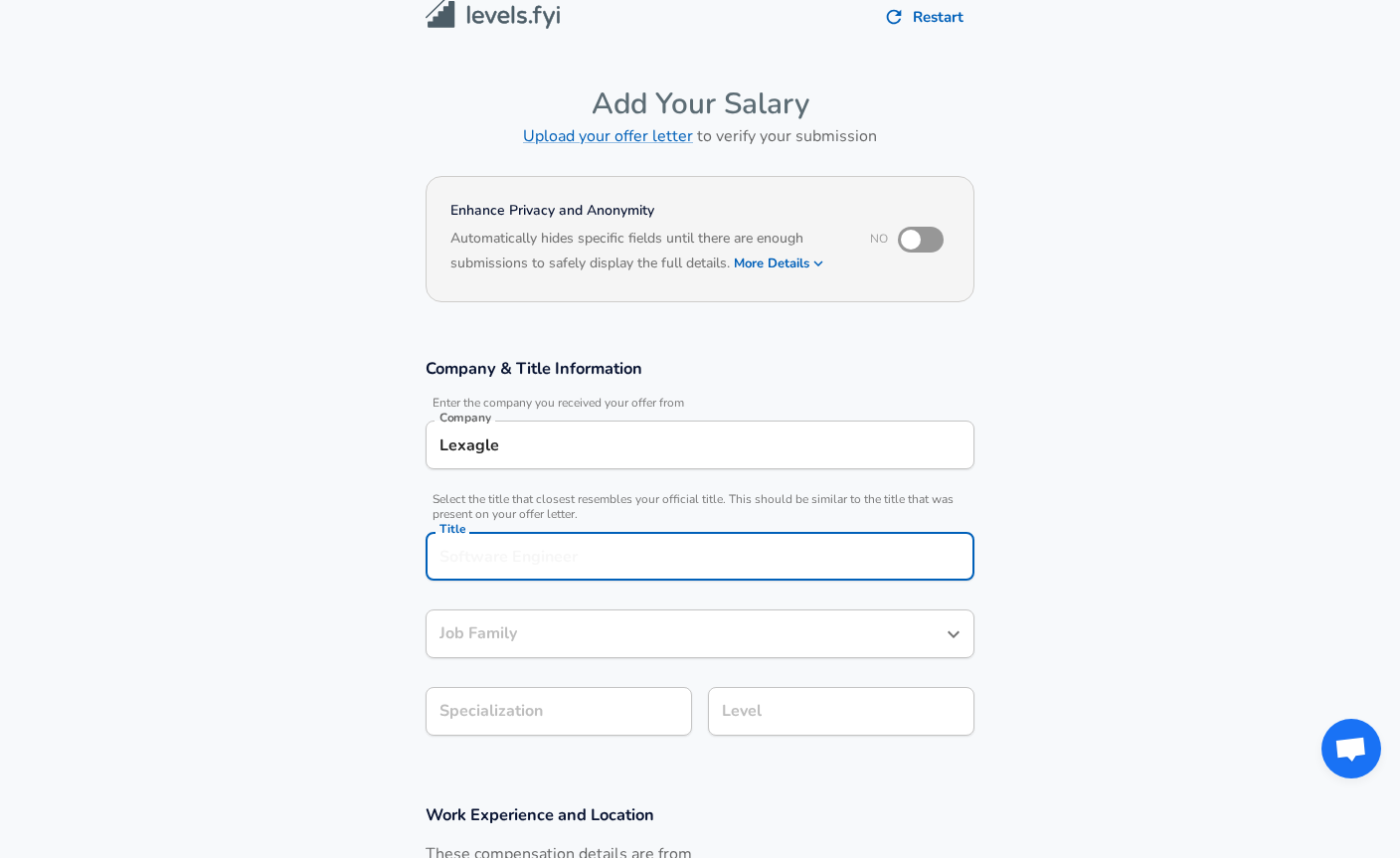 scroll, scrollTop: 60, scrollLeft: 0, axis: vertical 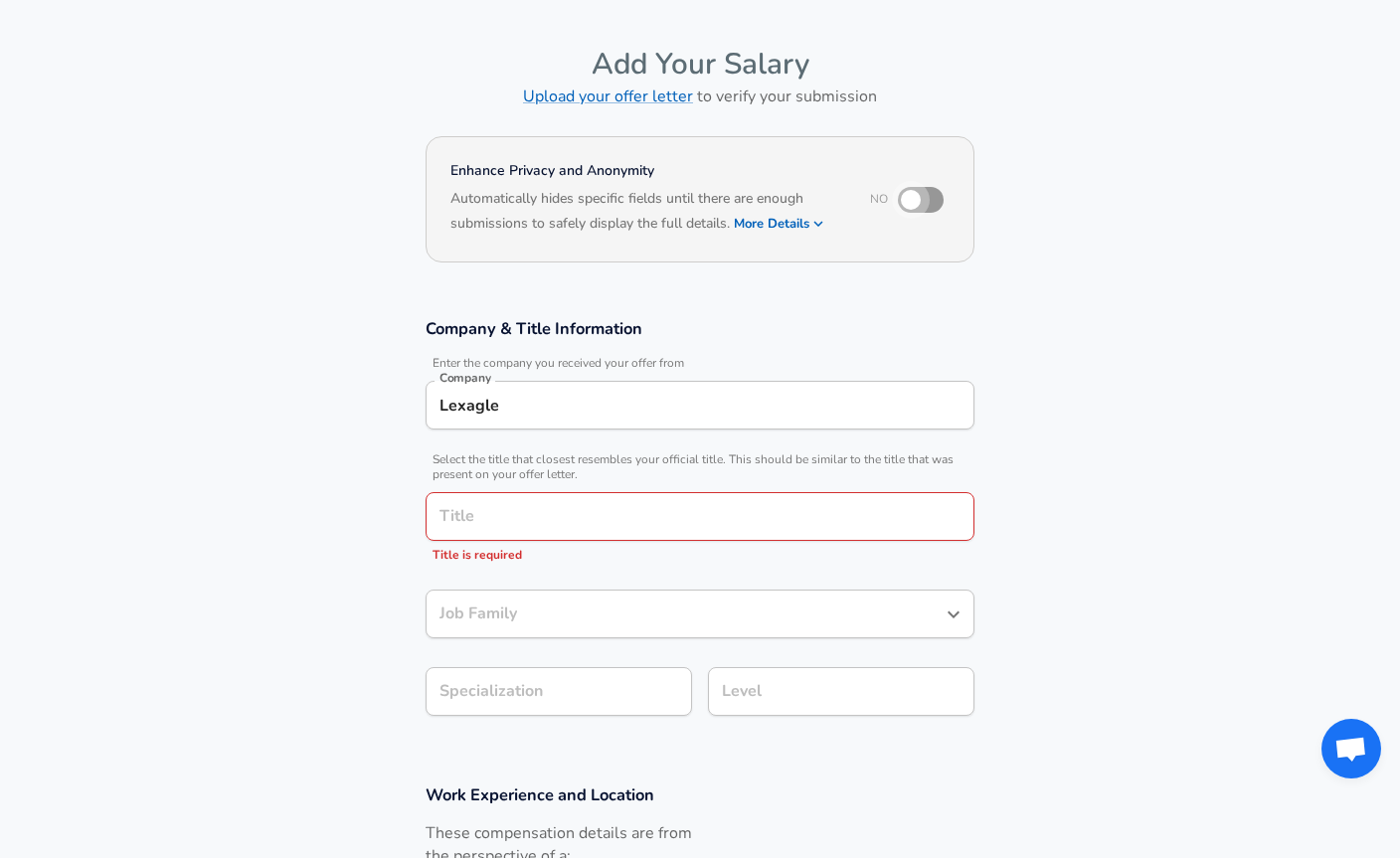 click at bounding box center (911, 200) 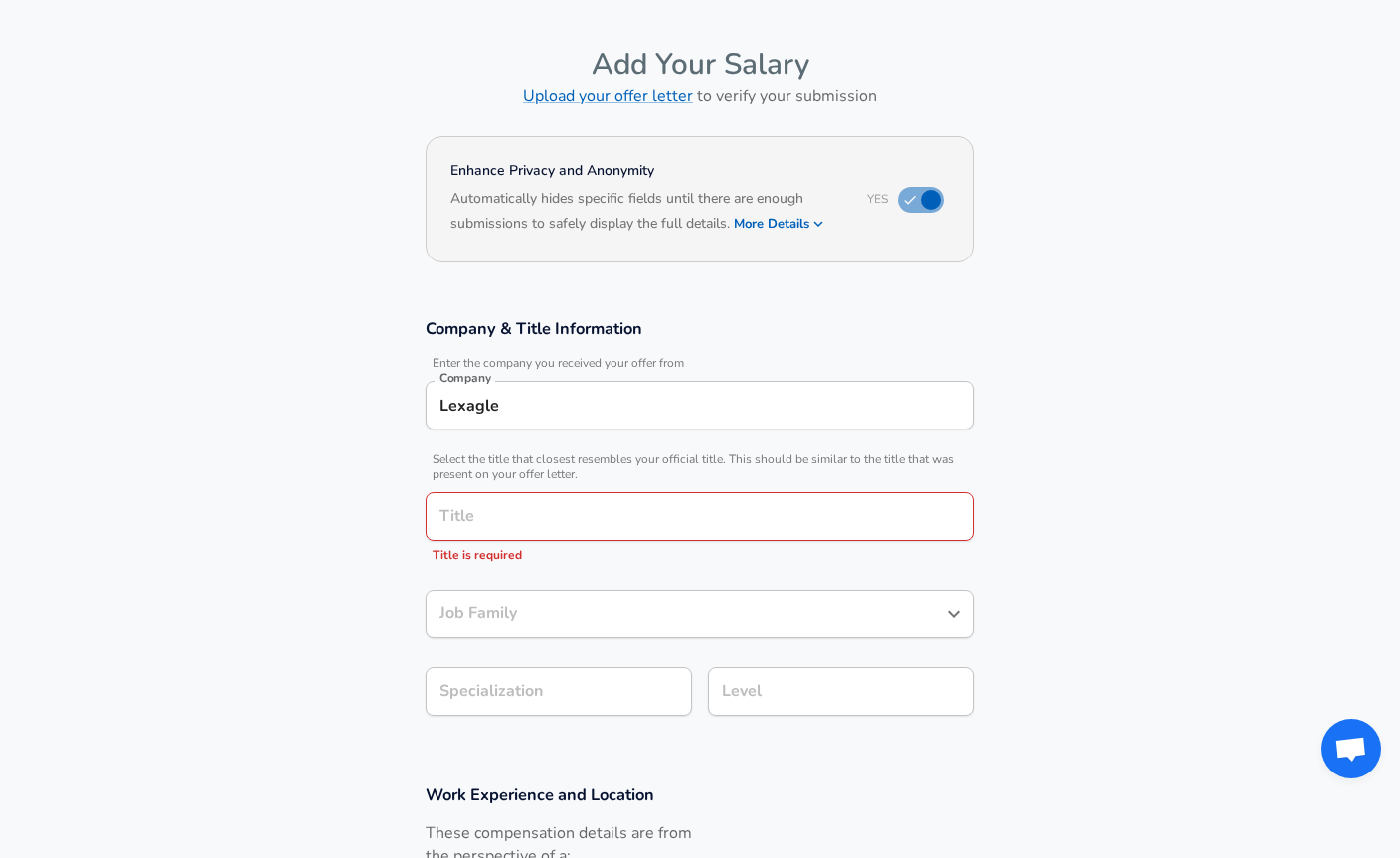 click at bounding box center [931, 200] 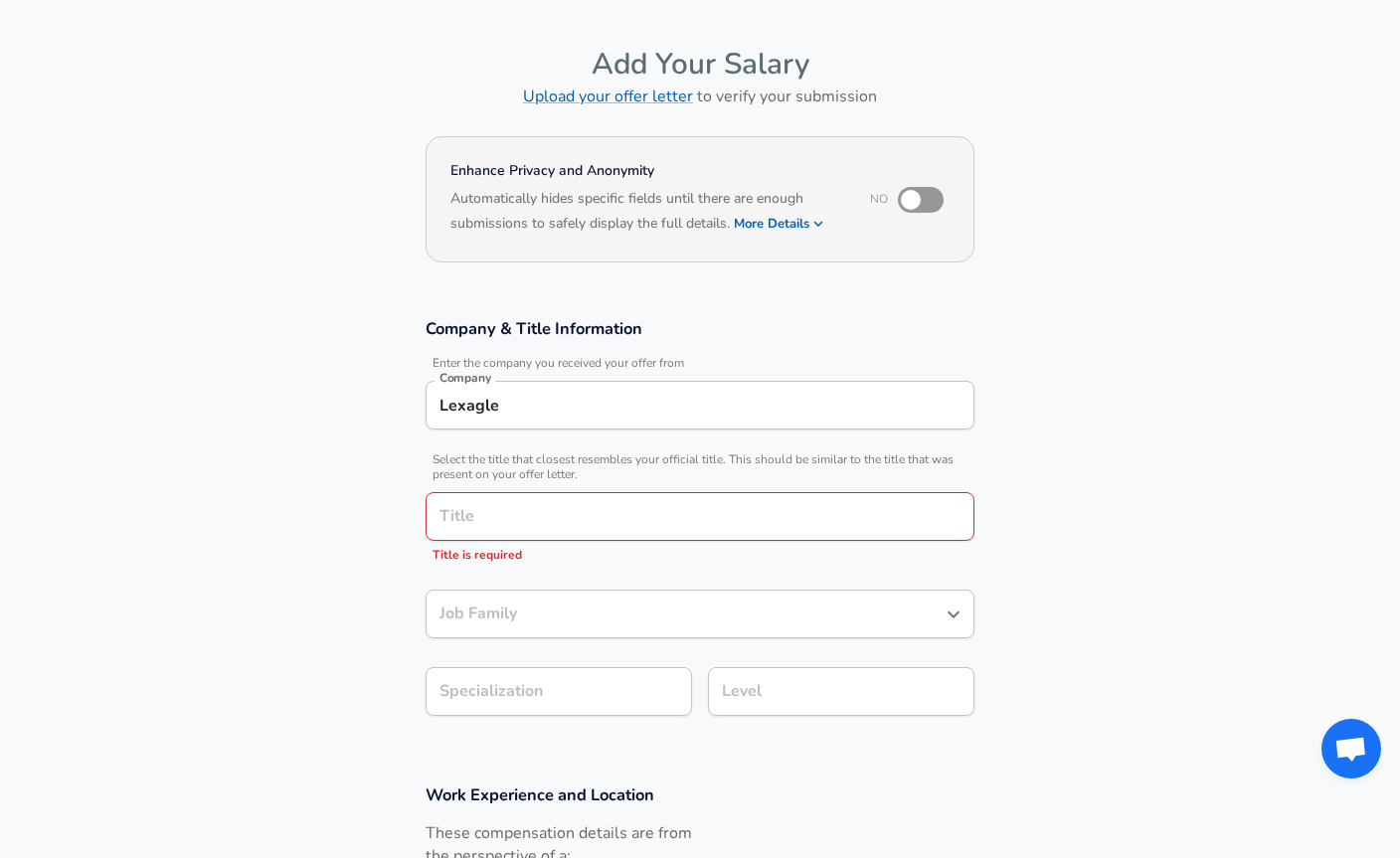 click at bounding box center (911, 200) 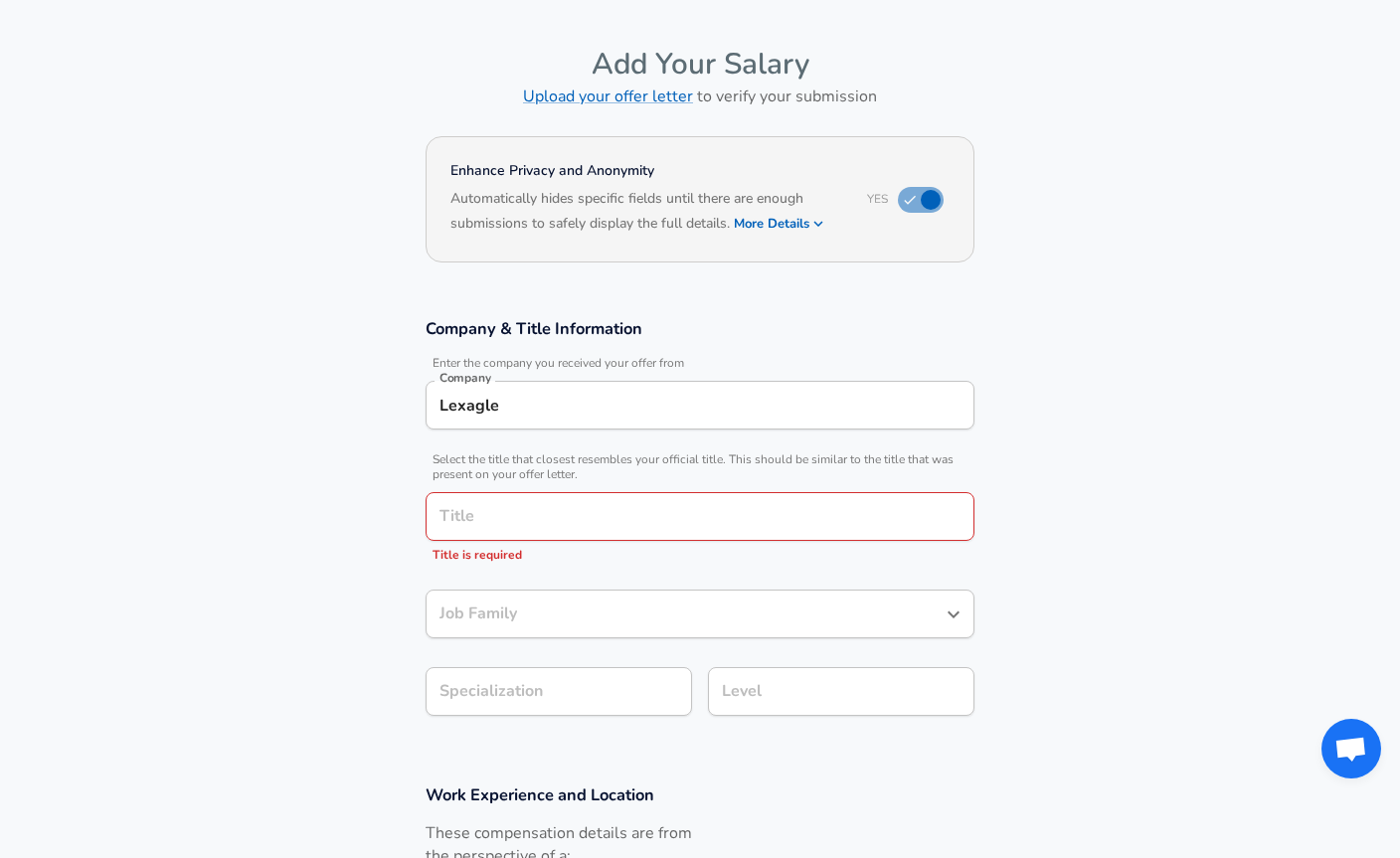click on "Lexagle Company" at bounding box center (700, 405) 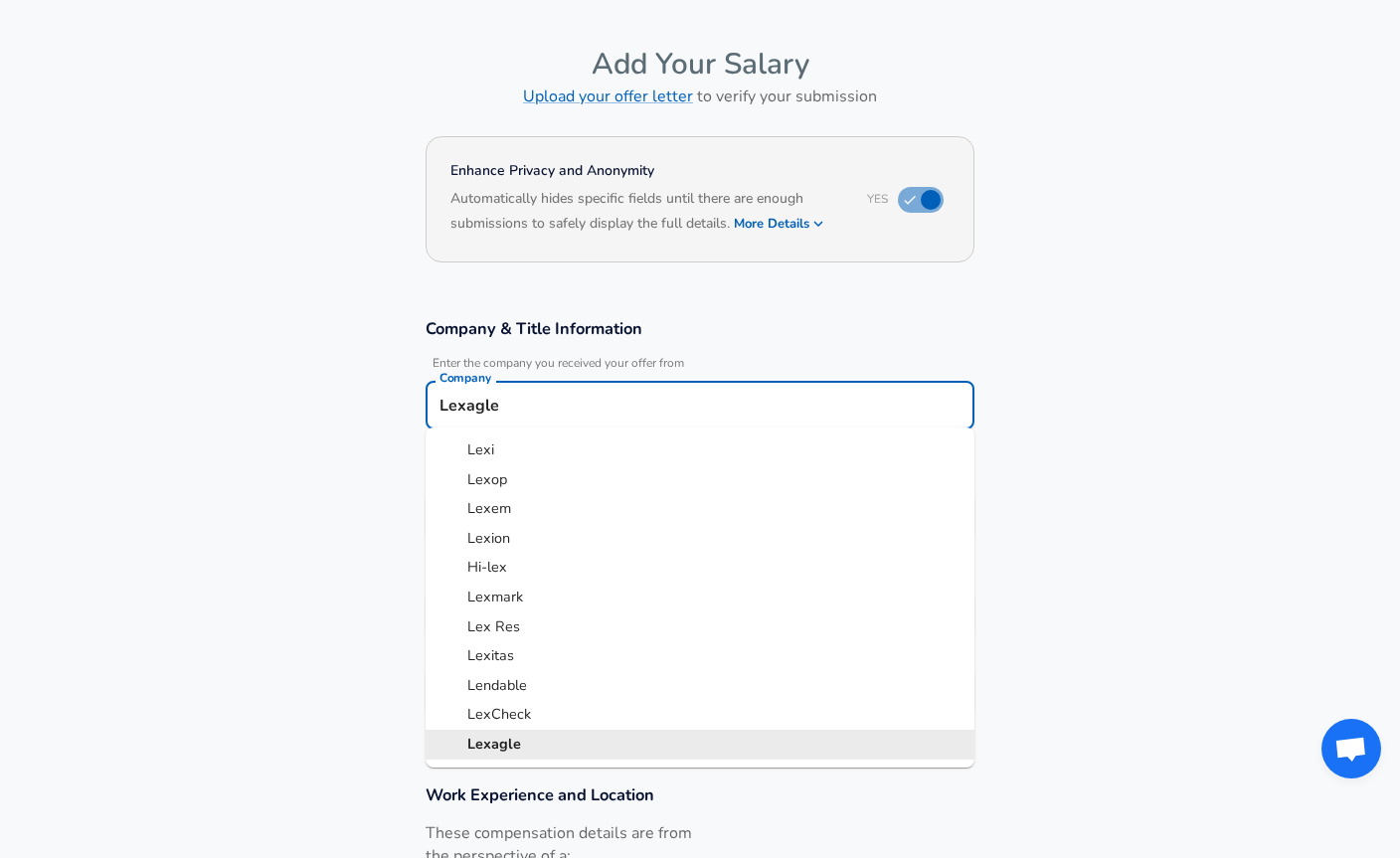 click on "Lexagle Company" at bounding box center [700, 405] 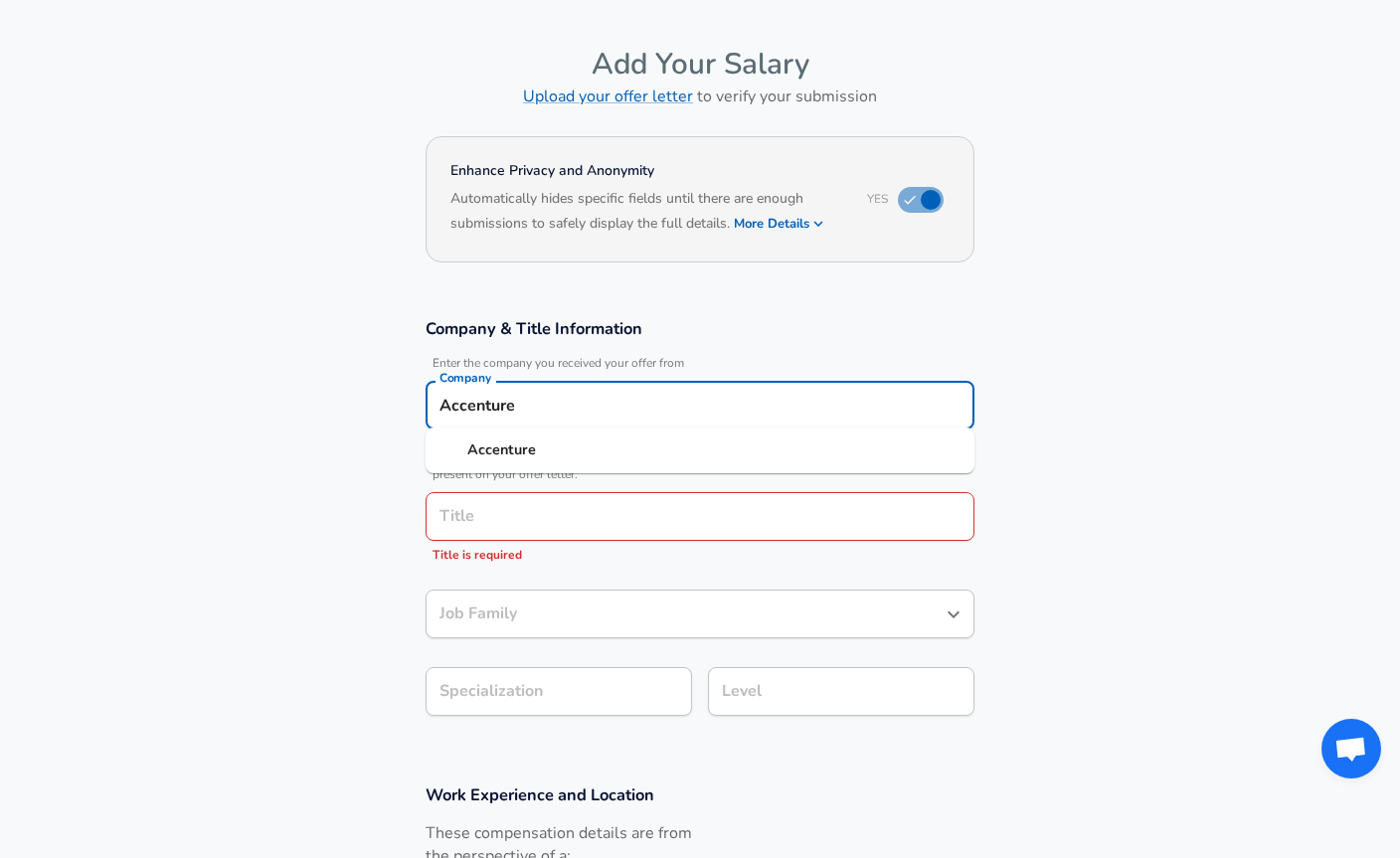 click on "Accenture" at bounding box center [700, 450] 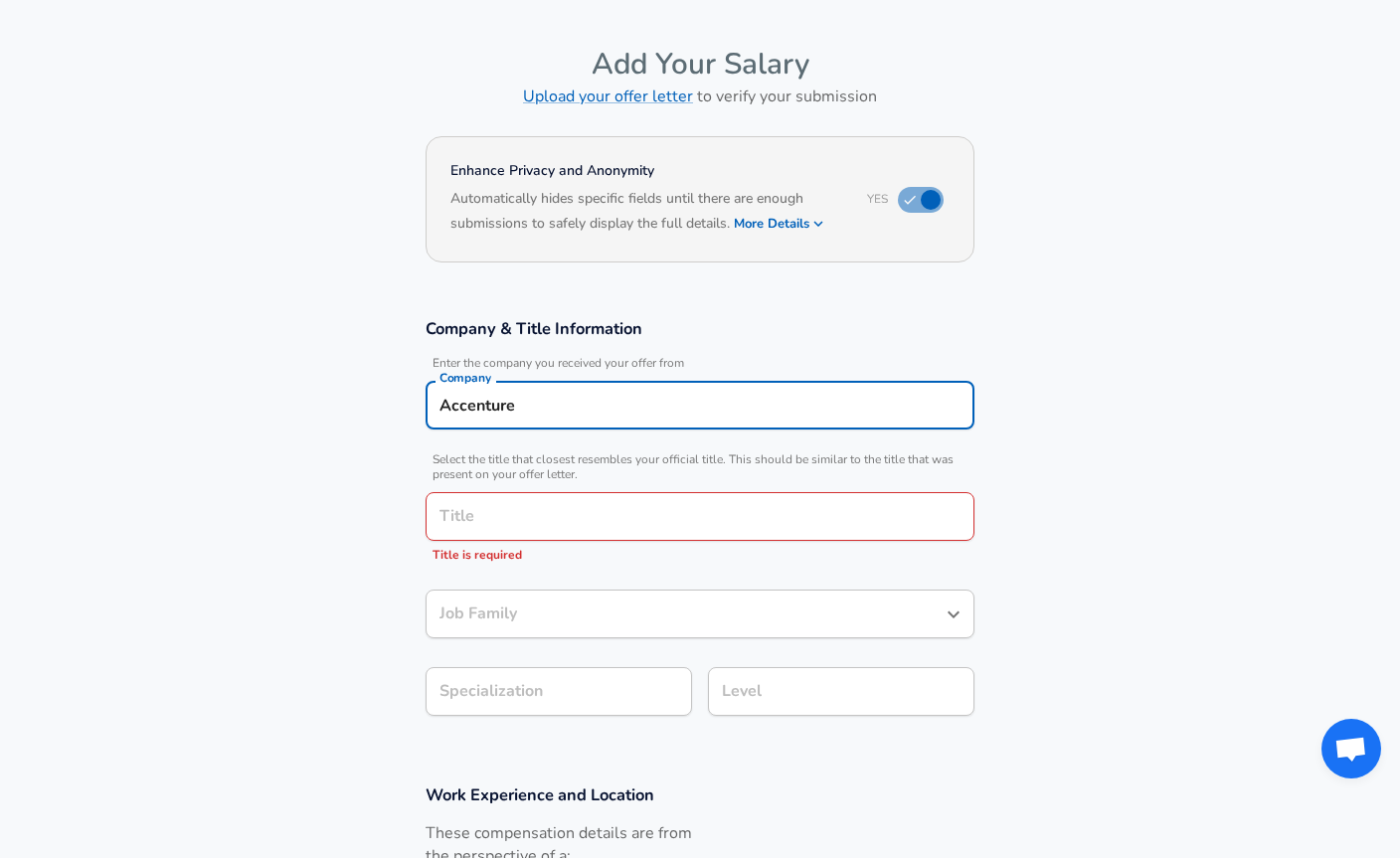 click on "Accenture" at bounding box center [700, 405] 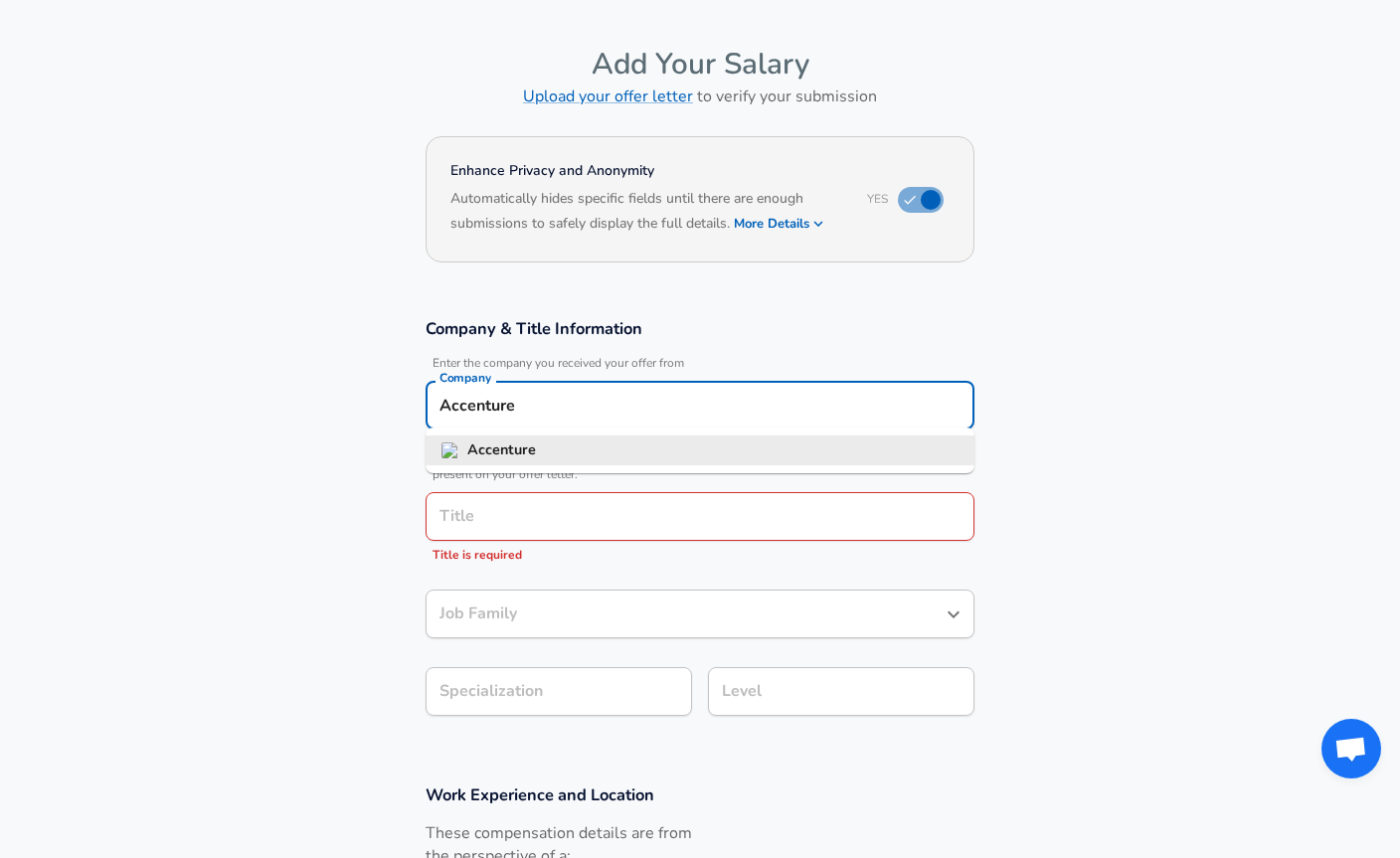 click on "Accenture" at bounding box center (700, 450) 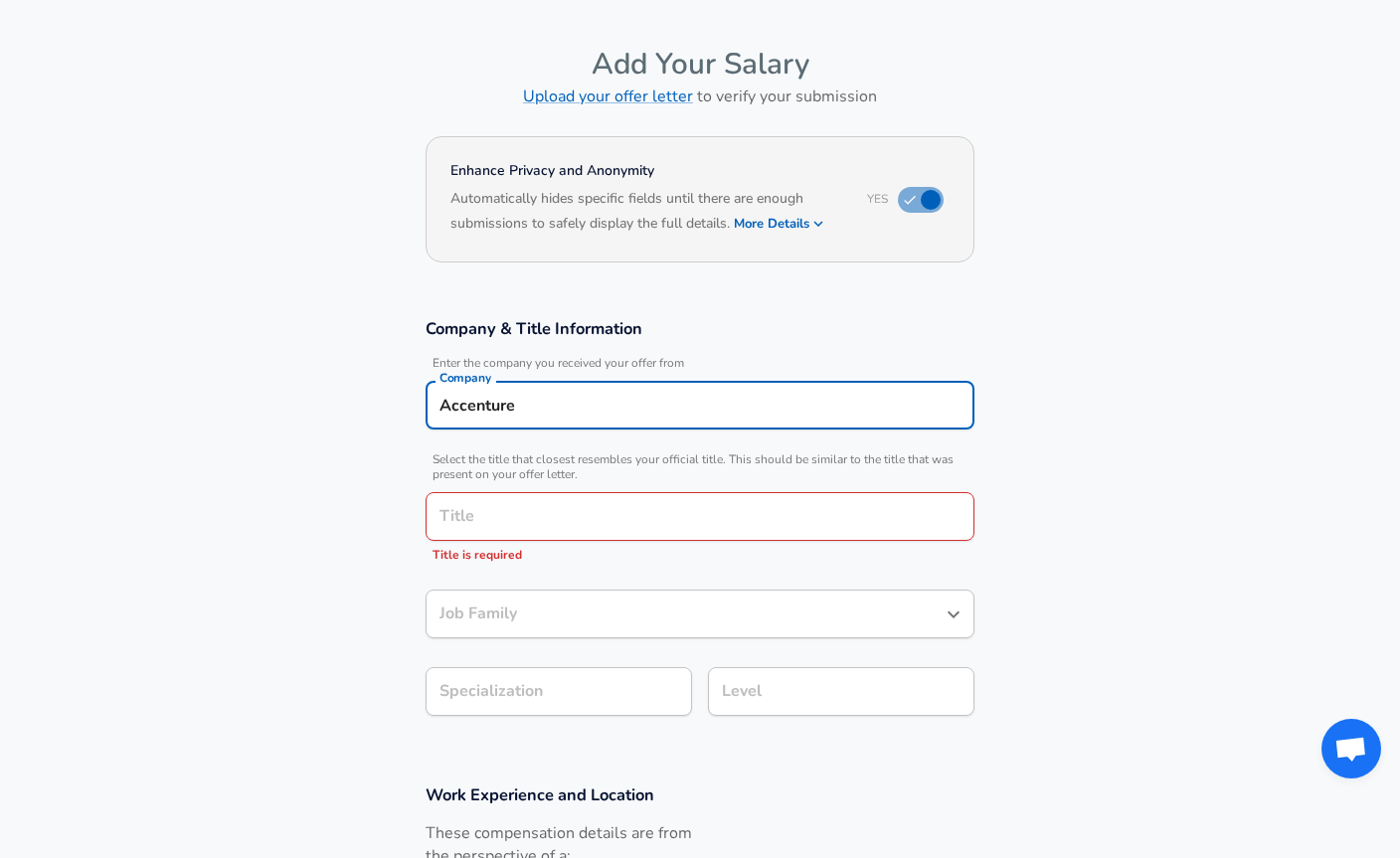 click on "Accenture Company" at bounding box center [700, 405] 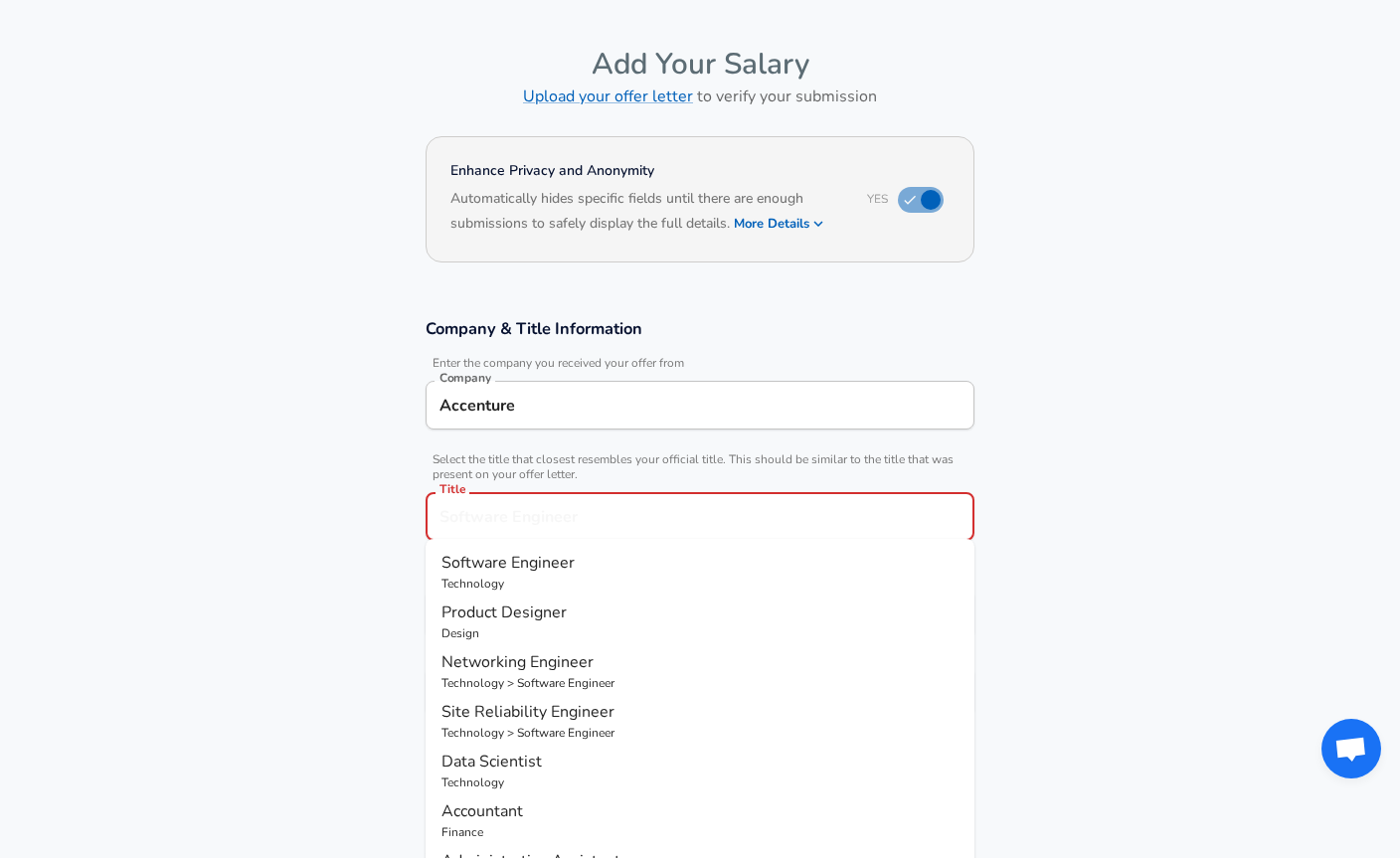 type on "B" 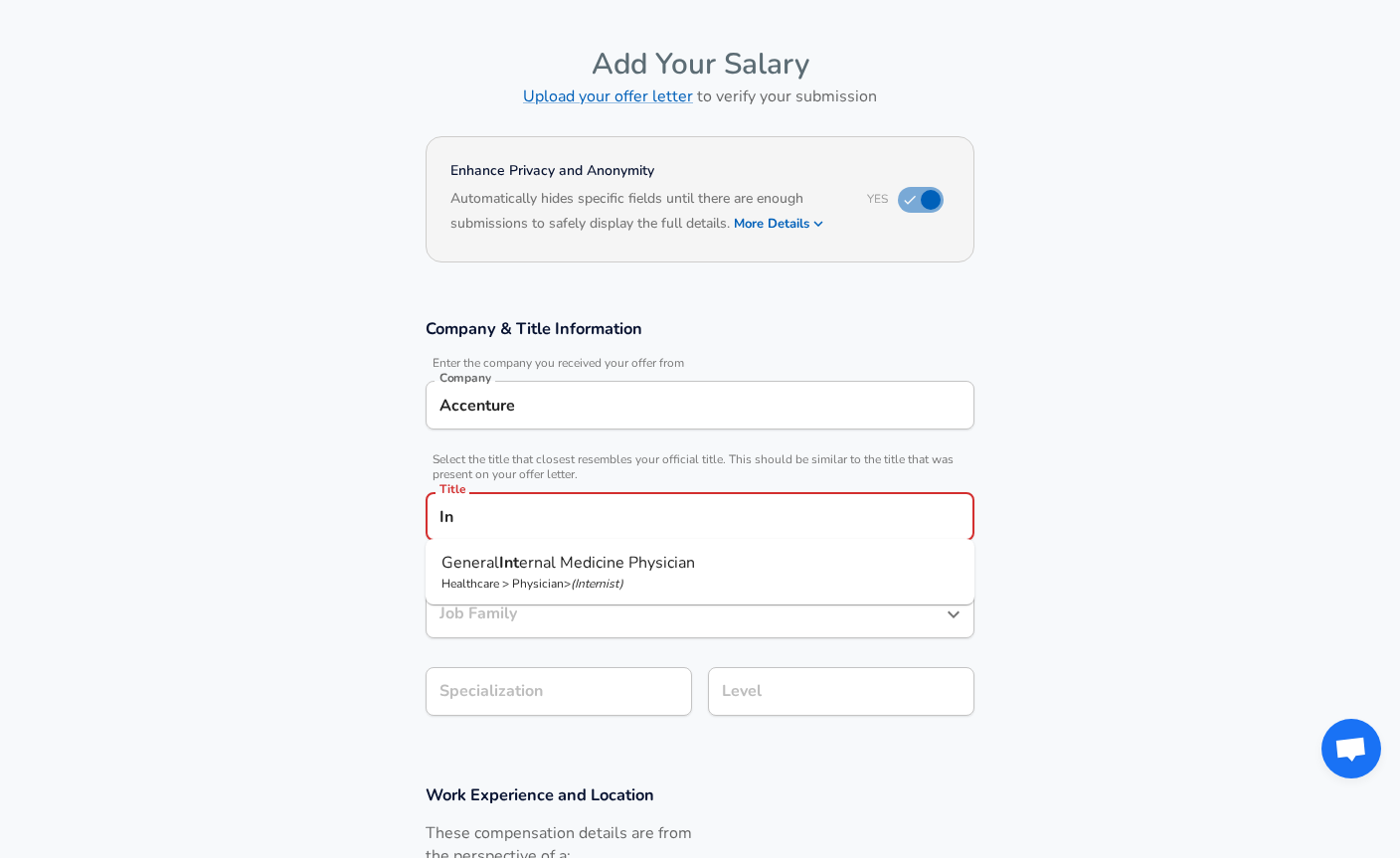 type on "I" 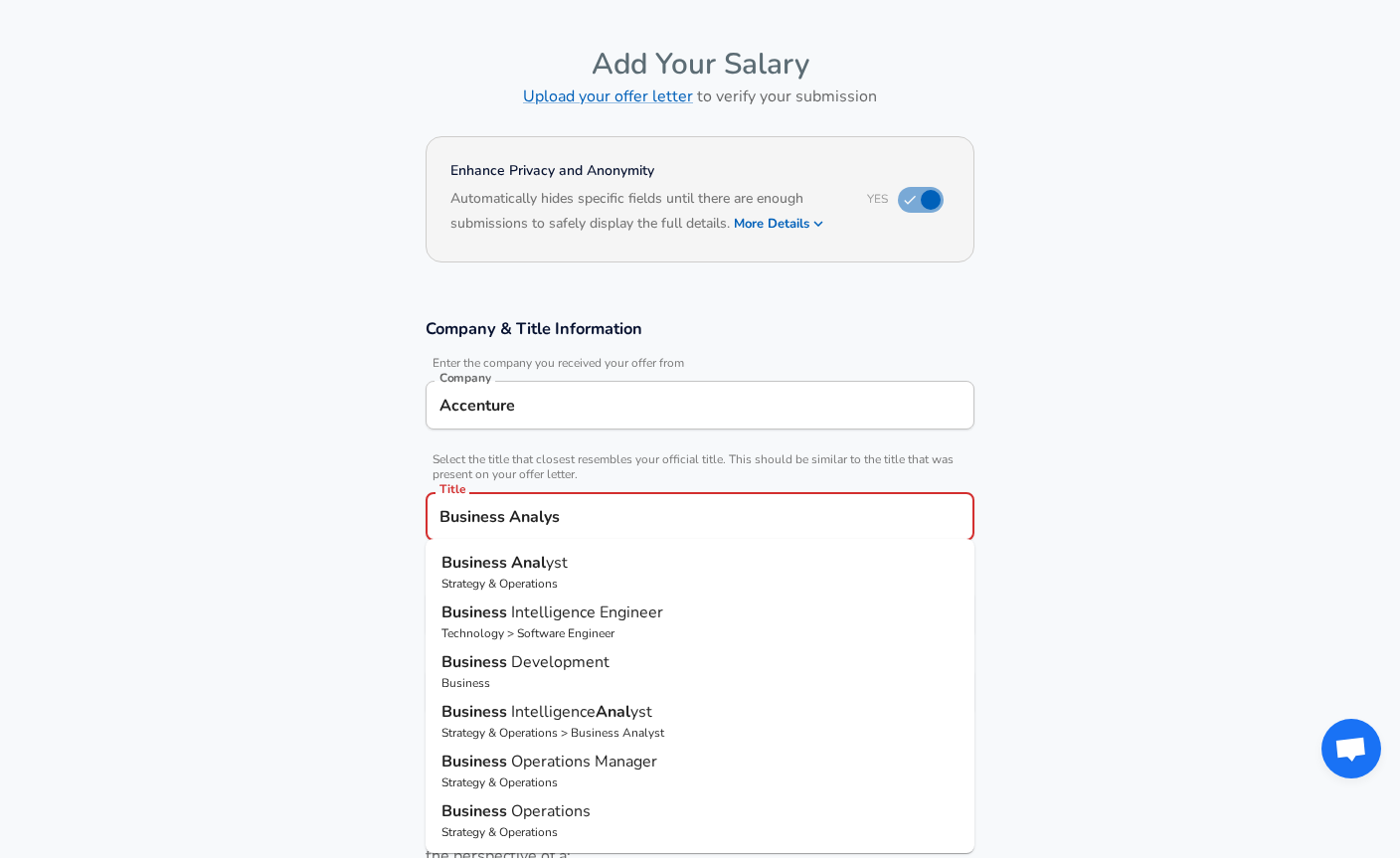 type on "Business Analyst" 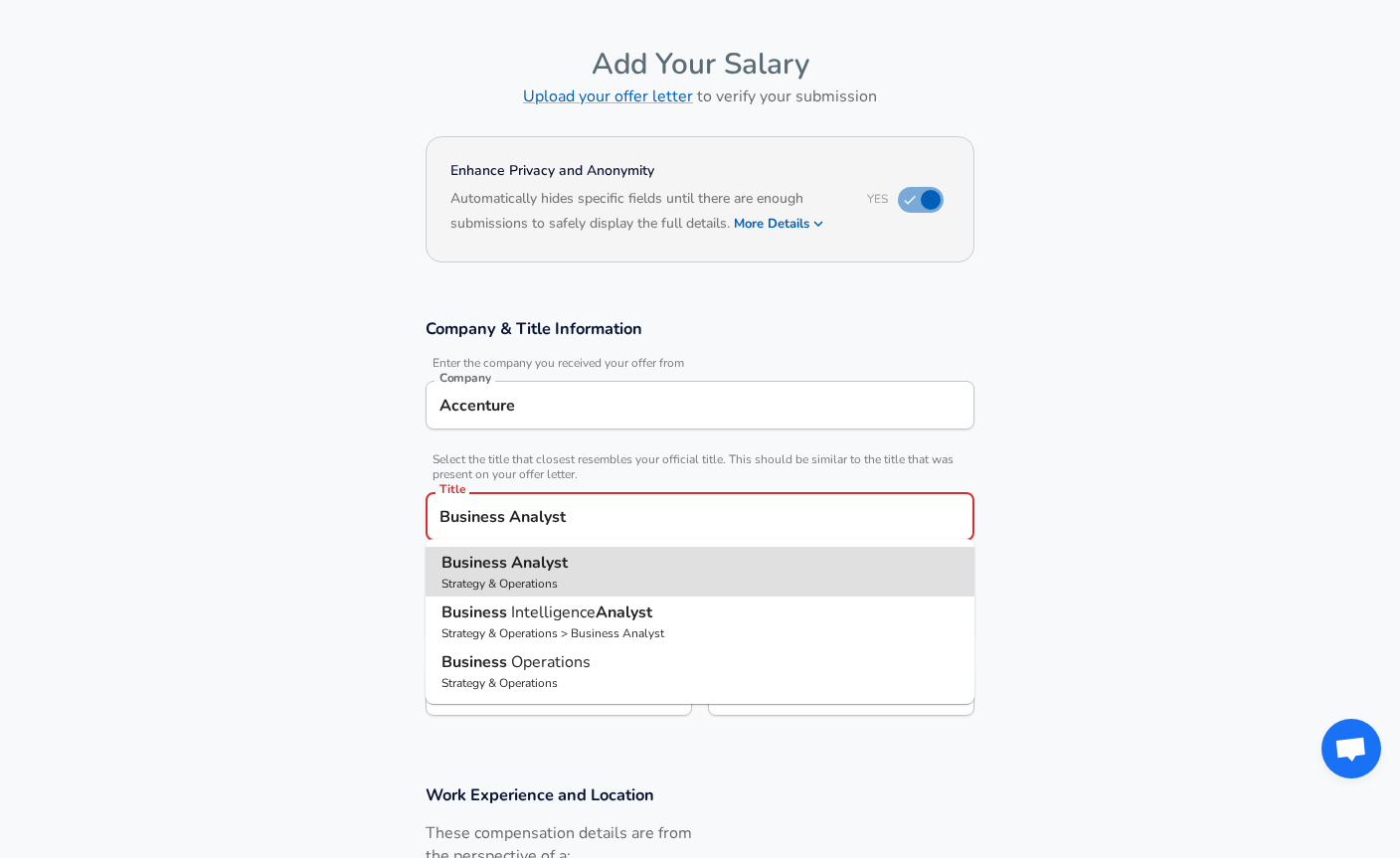 type on "Business Analyst" 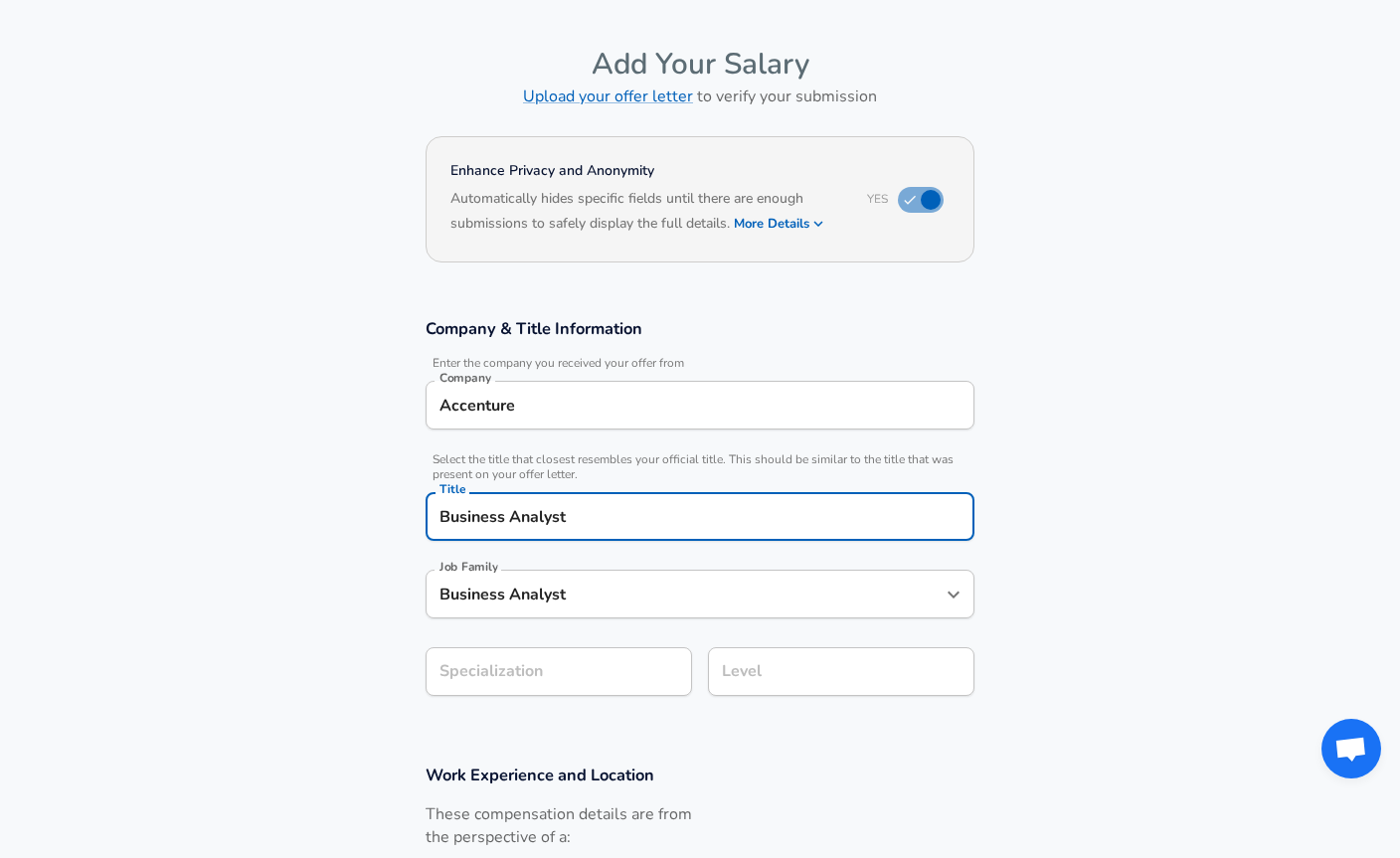 type on "Business Analyst" 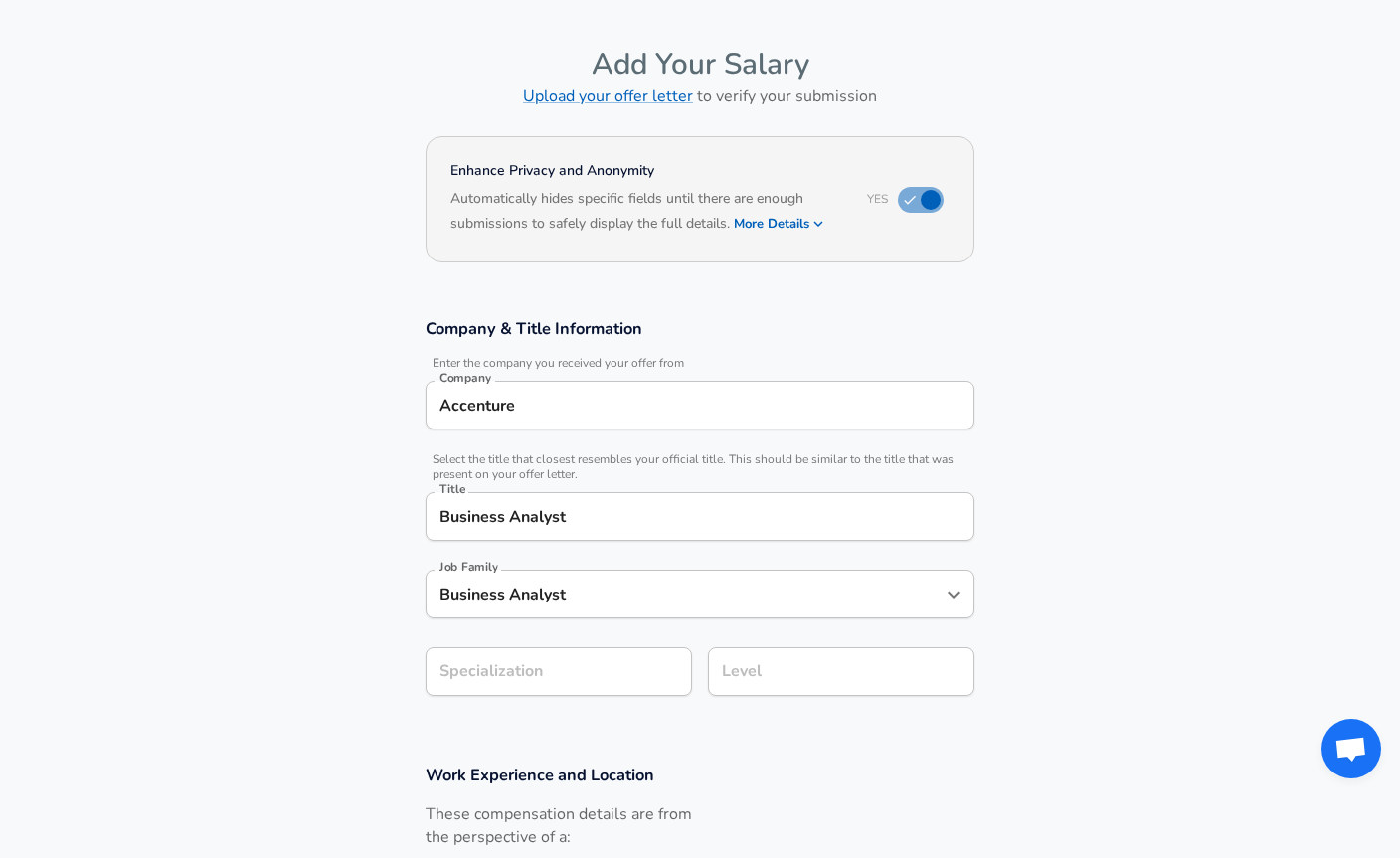 click on "Company & Title Information   Enter the company you received your offer from Company Accenture Company   Select the title that closest resembles your official title. This should be similar to the title that was present on your offer letter. Title Business Analyst Title Job Family Business Analyst Job Family Specialization Specialization Level Level" at bounding box center [700, 517] 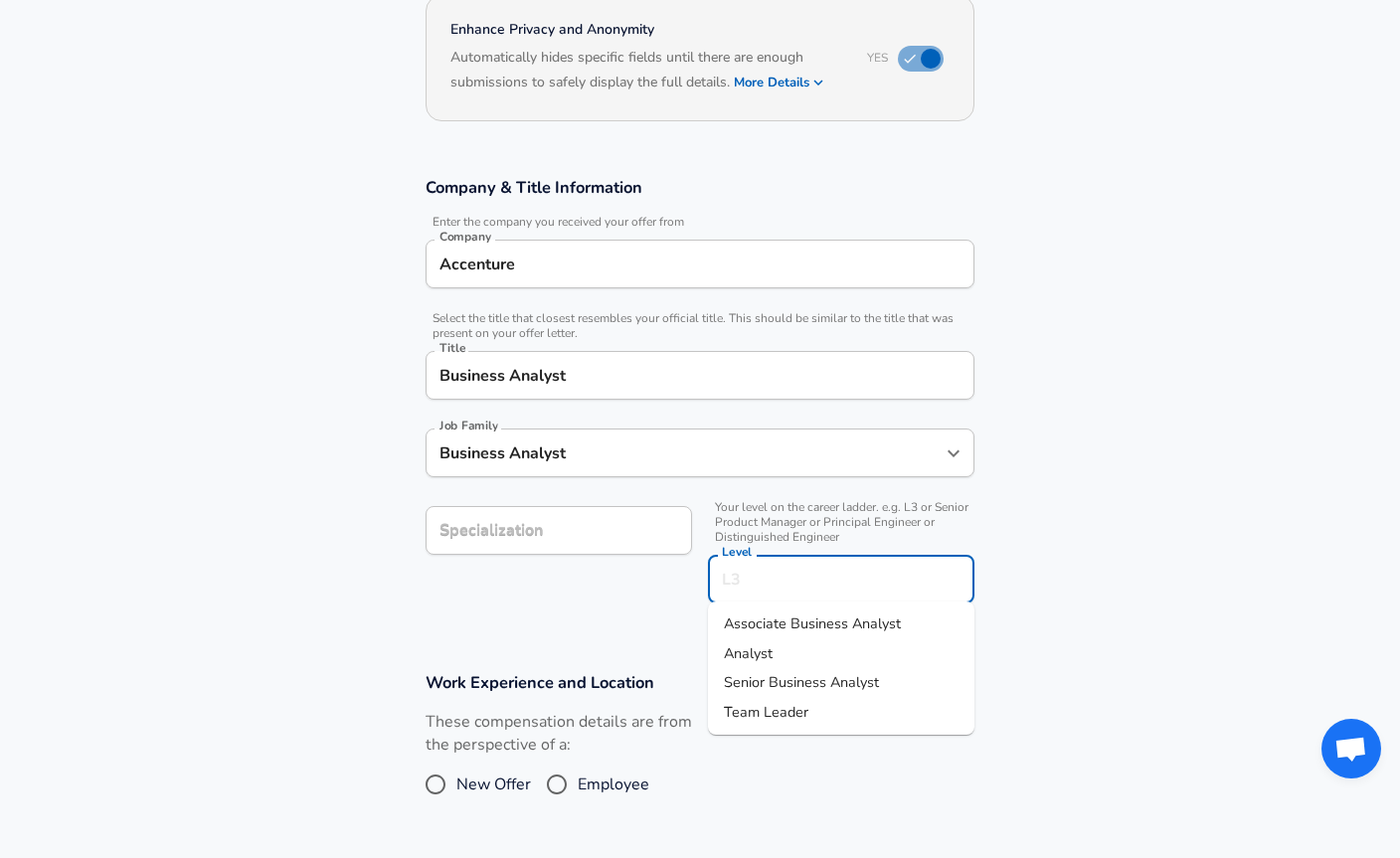 click on "Level Level" at bounding box center [841, 582] 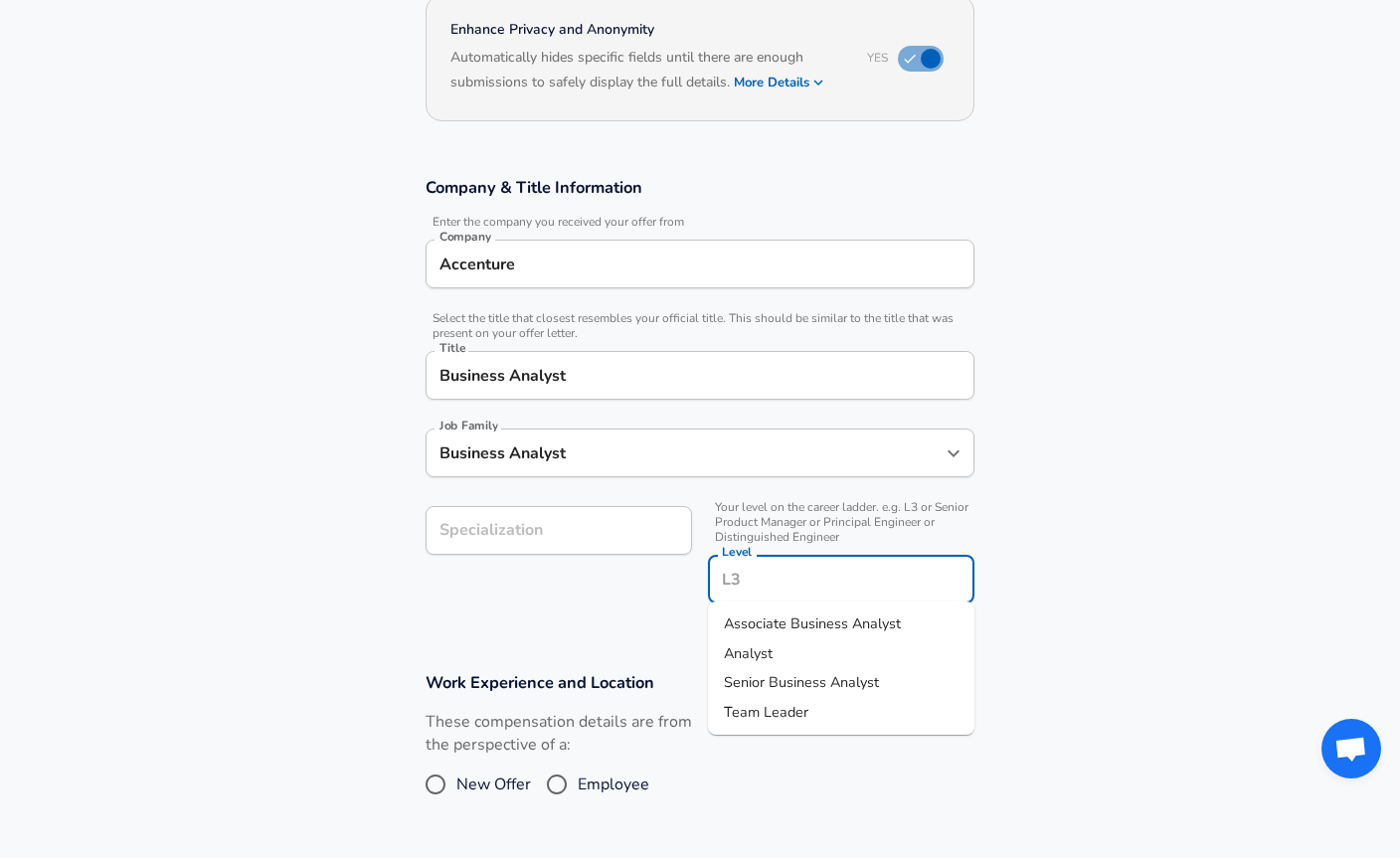 scroll, scrollTop: 241, scrollLeft: 0, axis: vertical 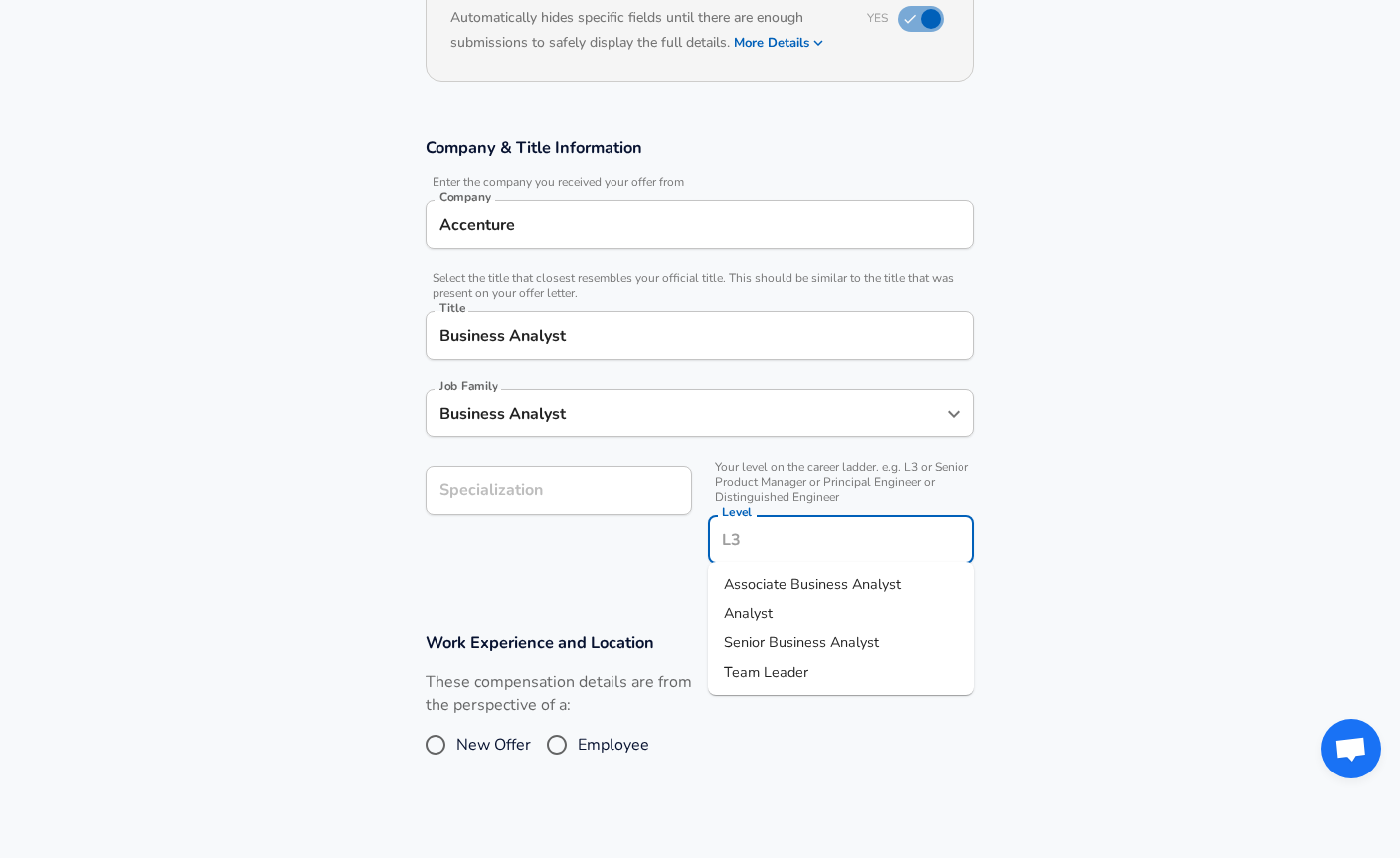click on "Analyst" at bounding box center [748, 613] 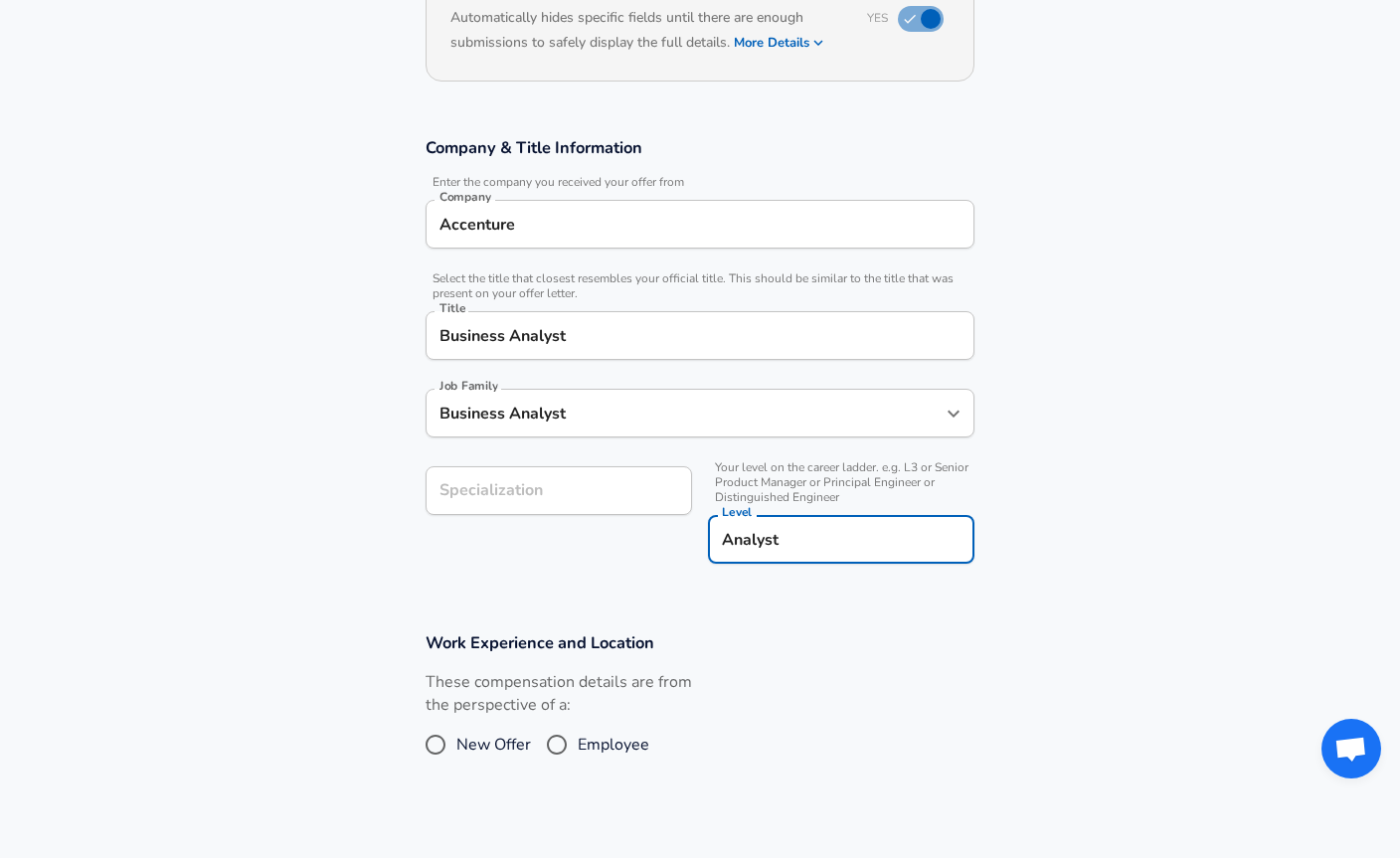 click on "Level Analyst Level" at bounding box center [841, 542] 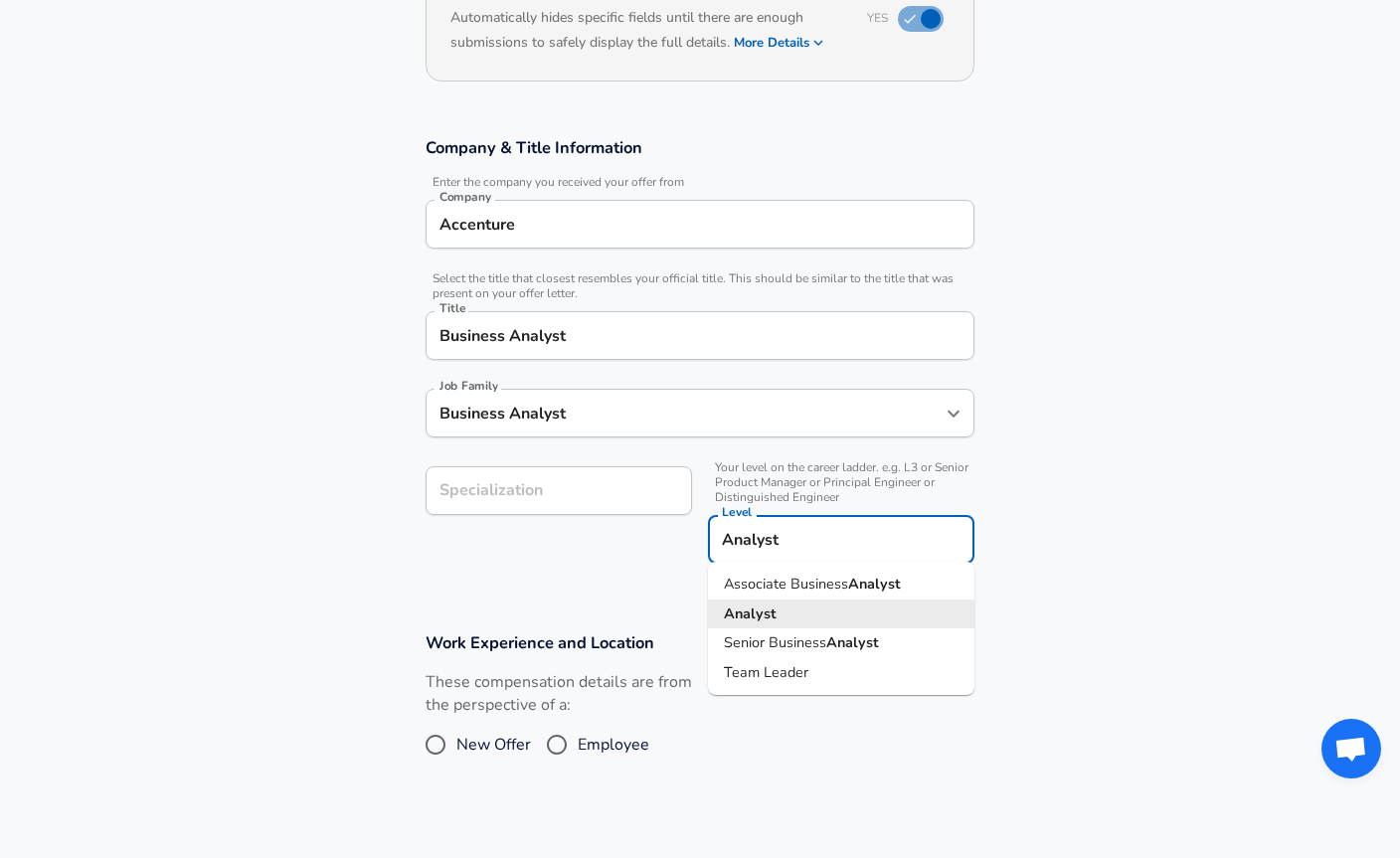 click on "Analyst" at bounding box center [841, 539] 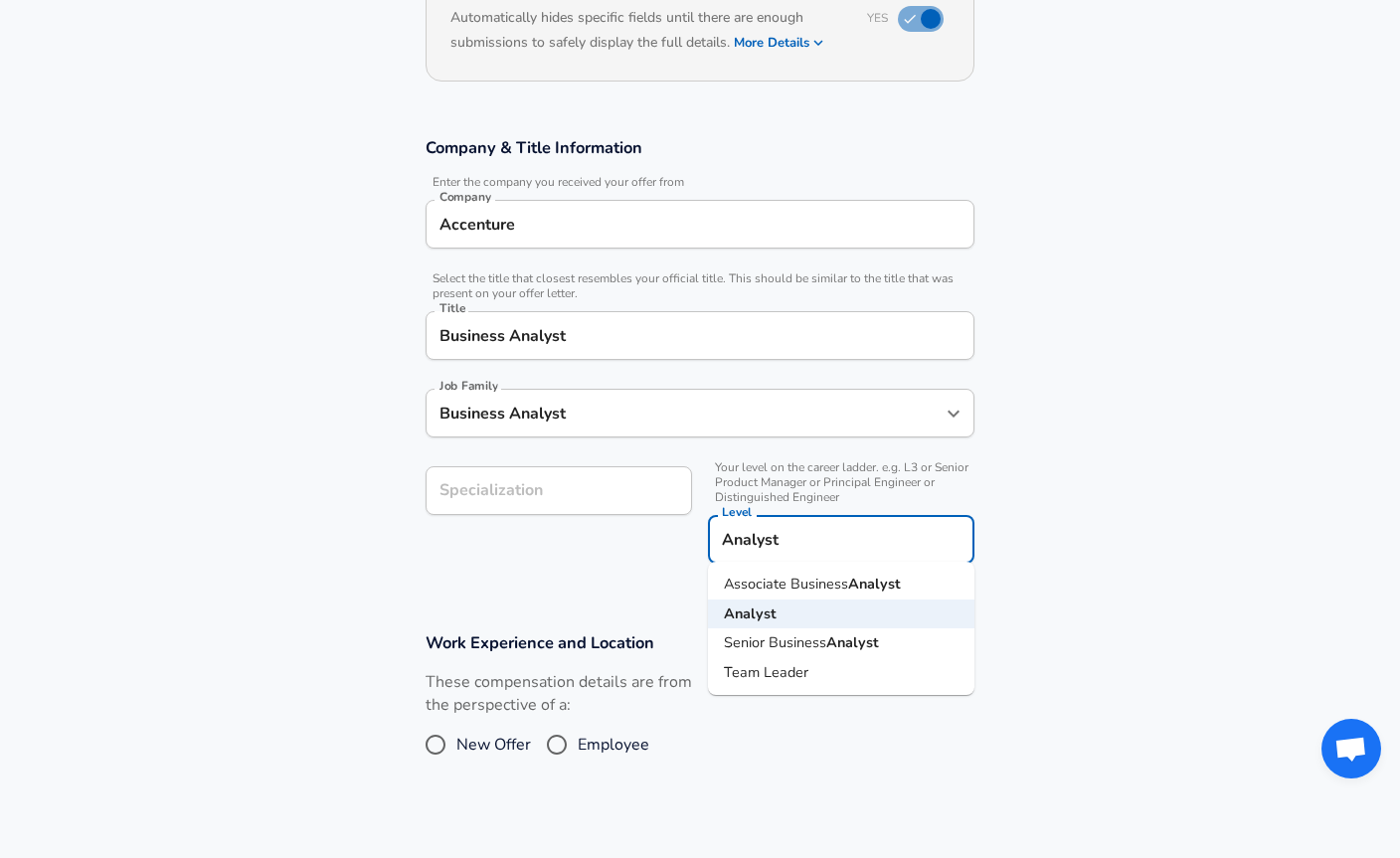click on "Associate Business" at bounding box center (786, 584) 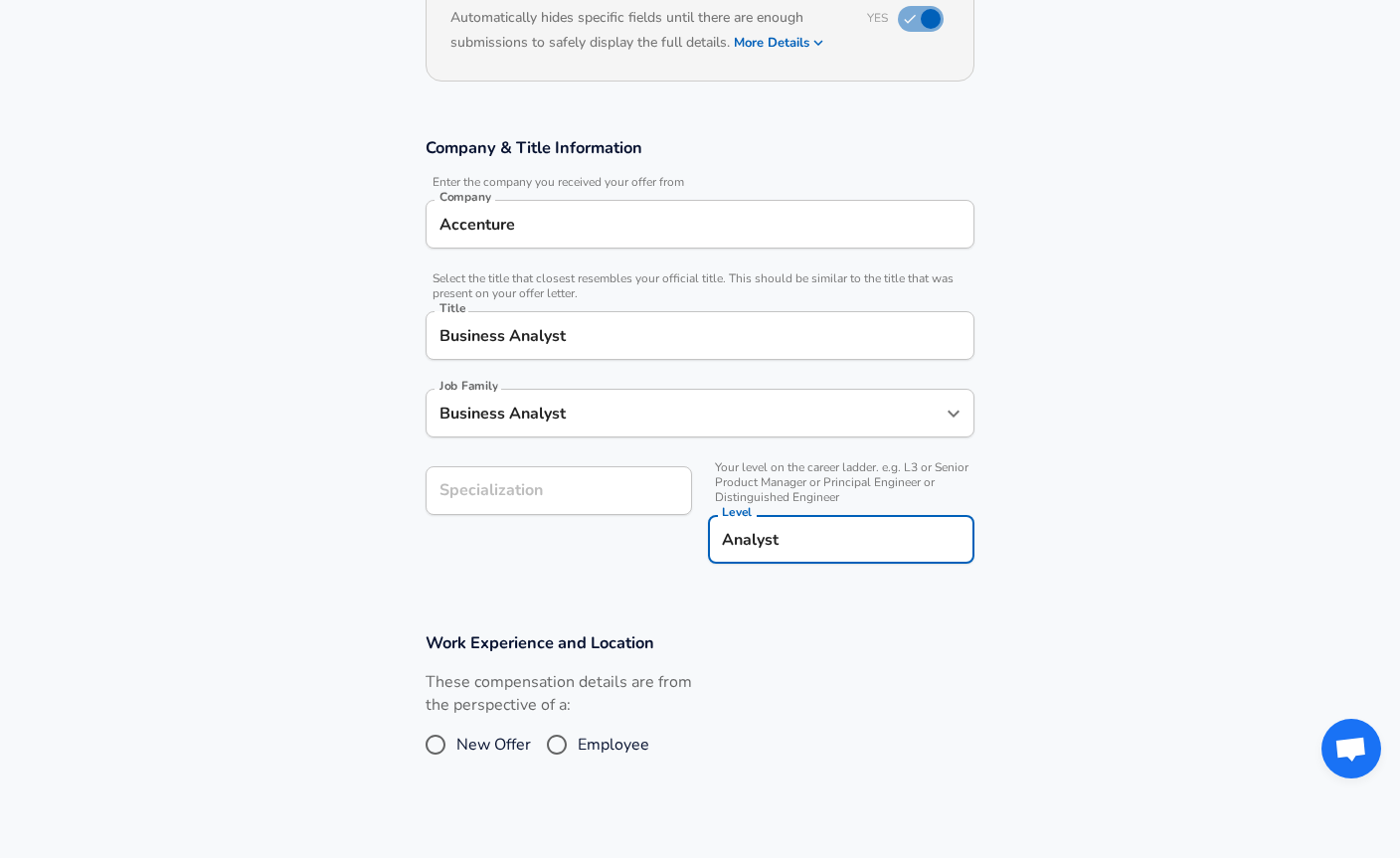 type on "Associate Business Analyst" 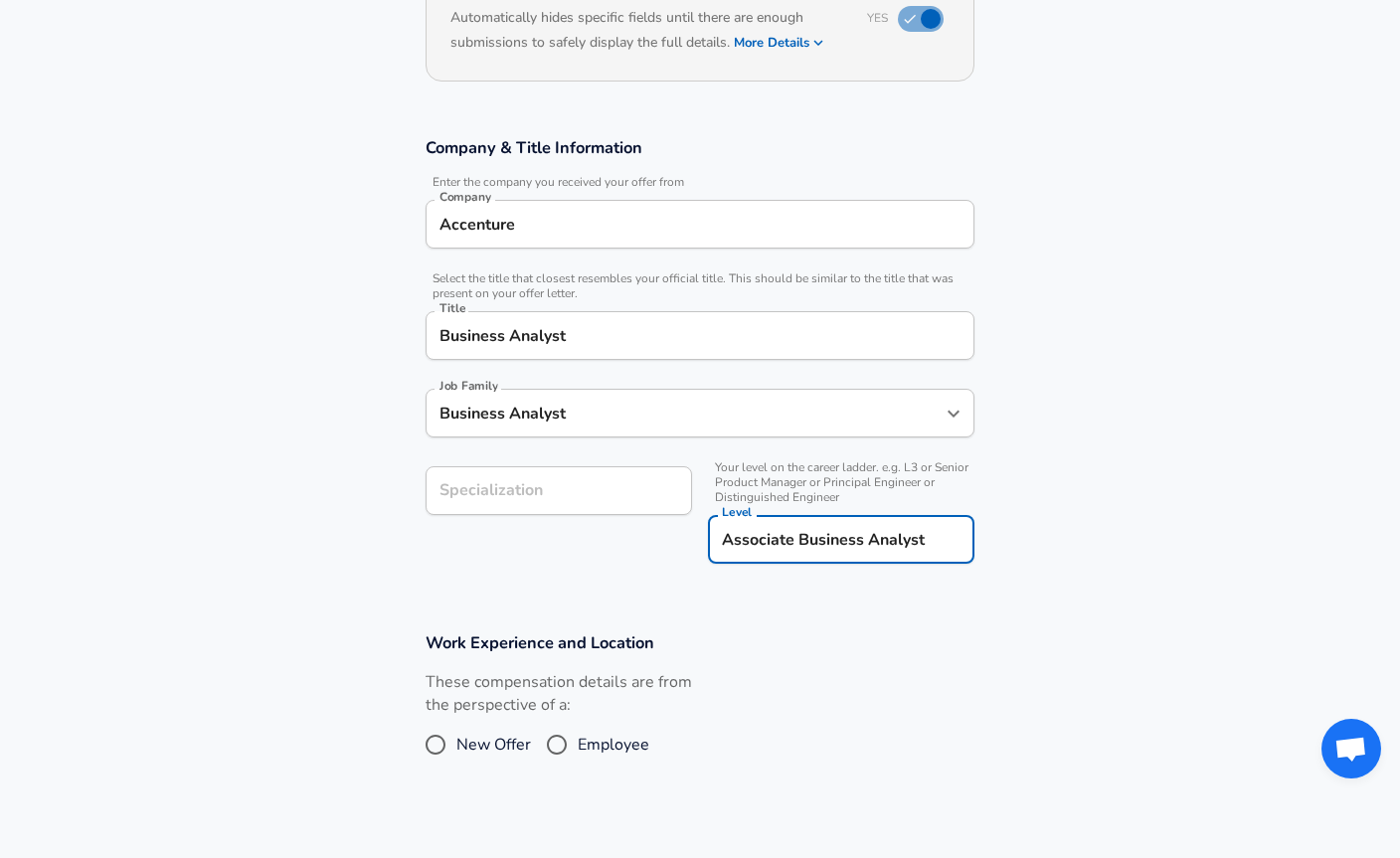 click on "Specialization" at bounding box center [559, 490] 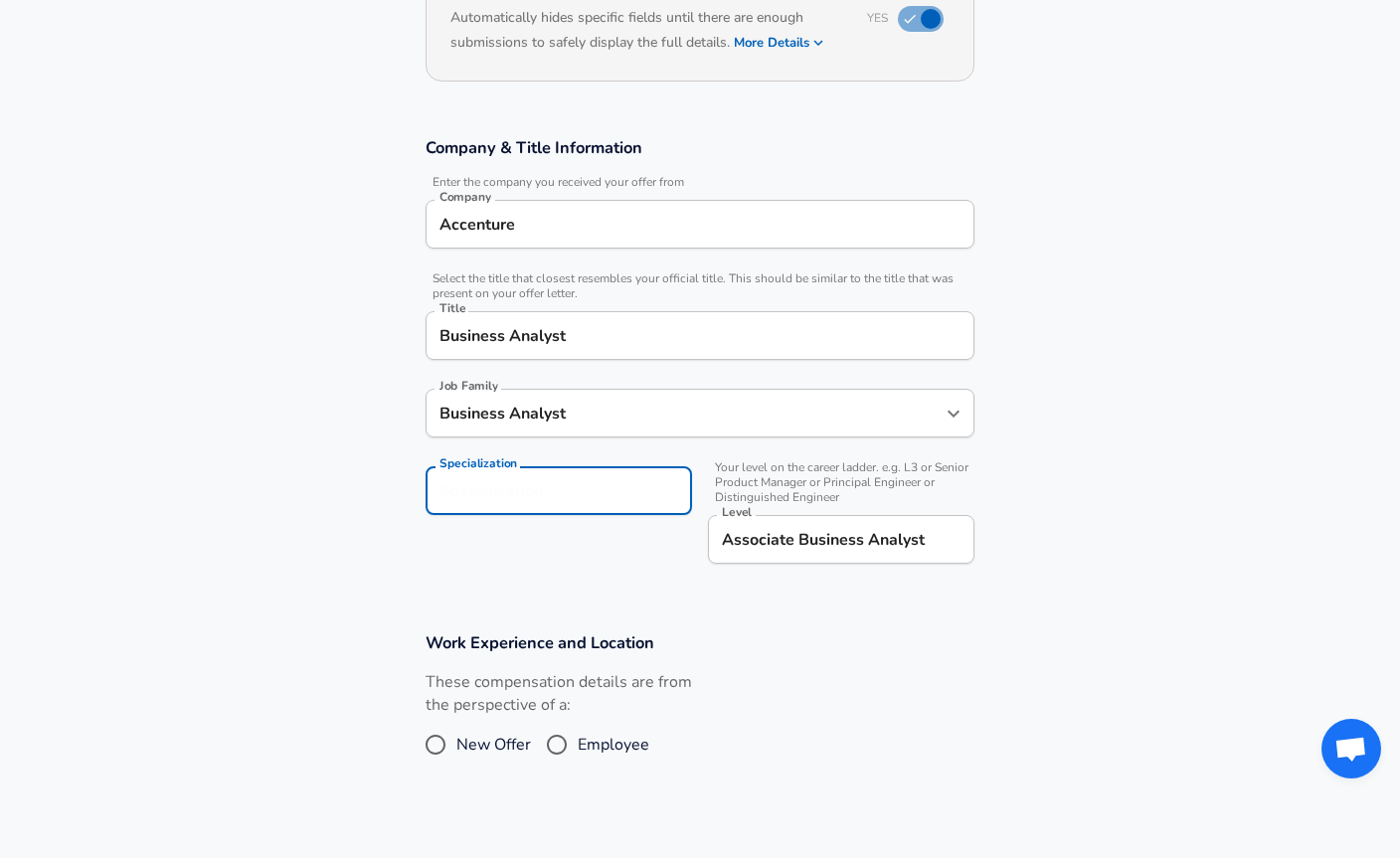 click on "Employee" at bounding box center [557, 745] 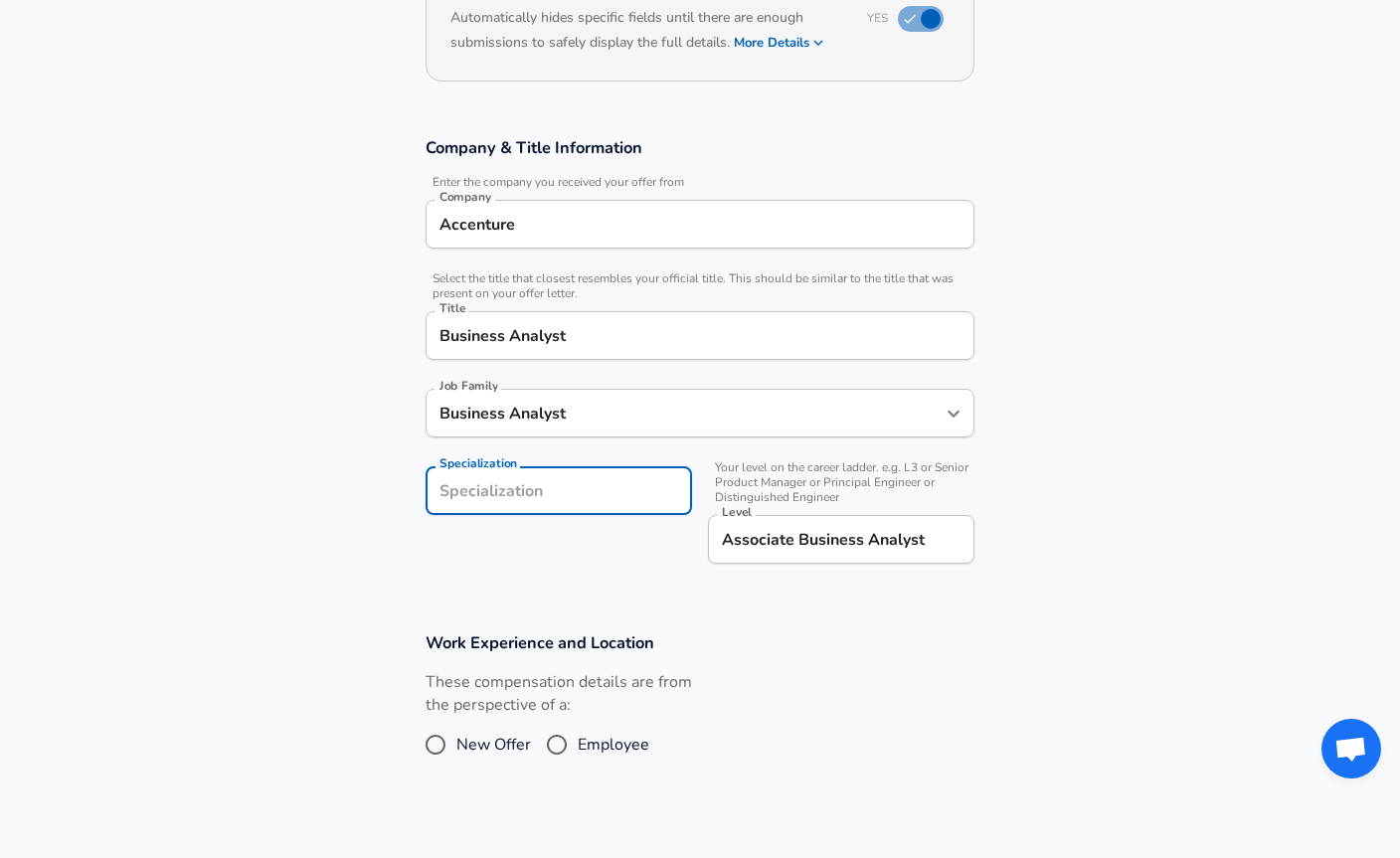 radio on "true" 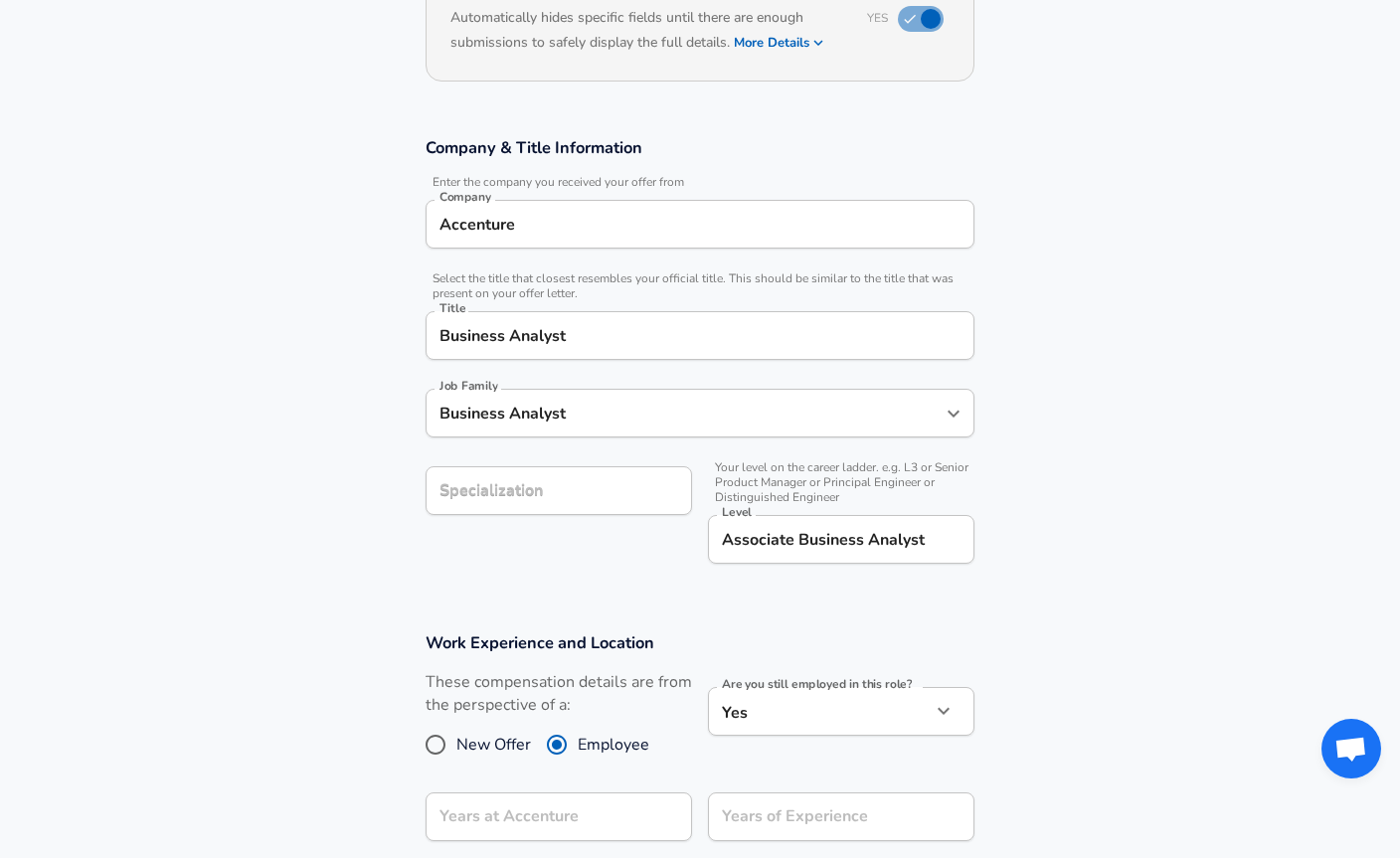 click on "New Offer" at bounding box center [493, 745] 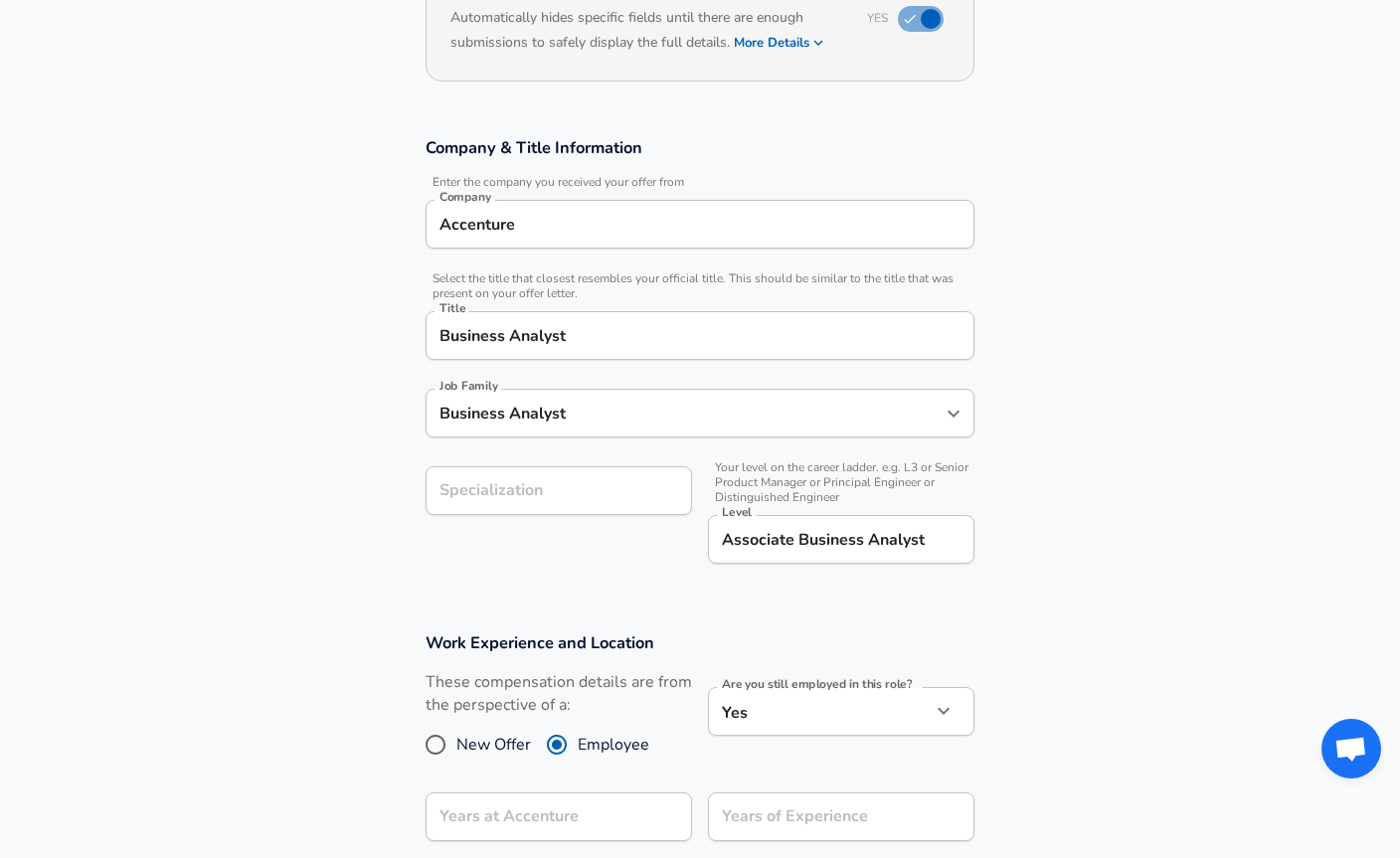 click on "New Offer" at bounding box center [436, 745] 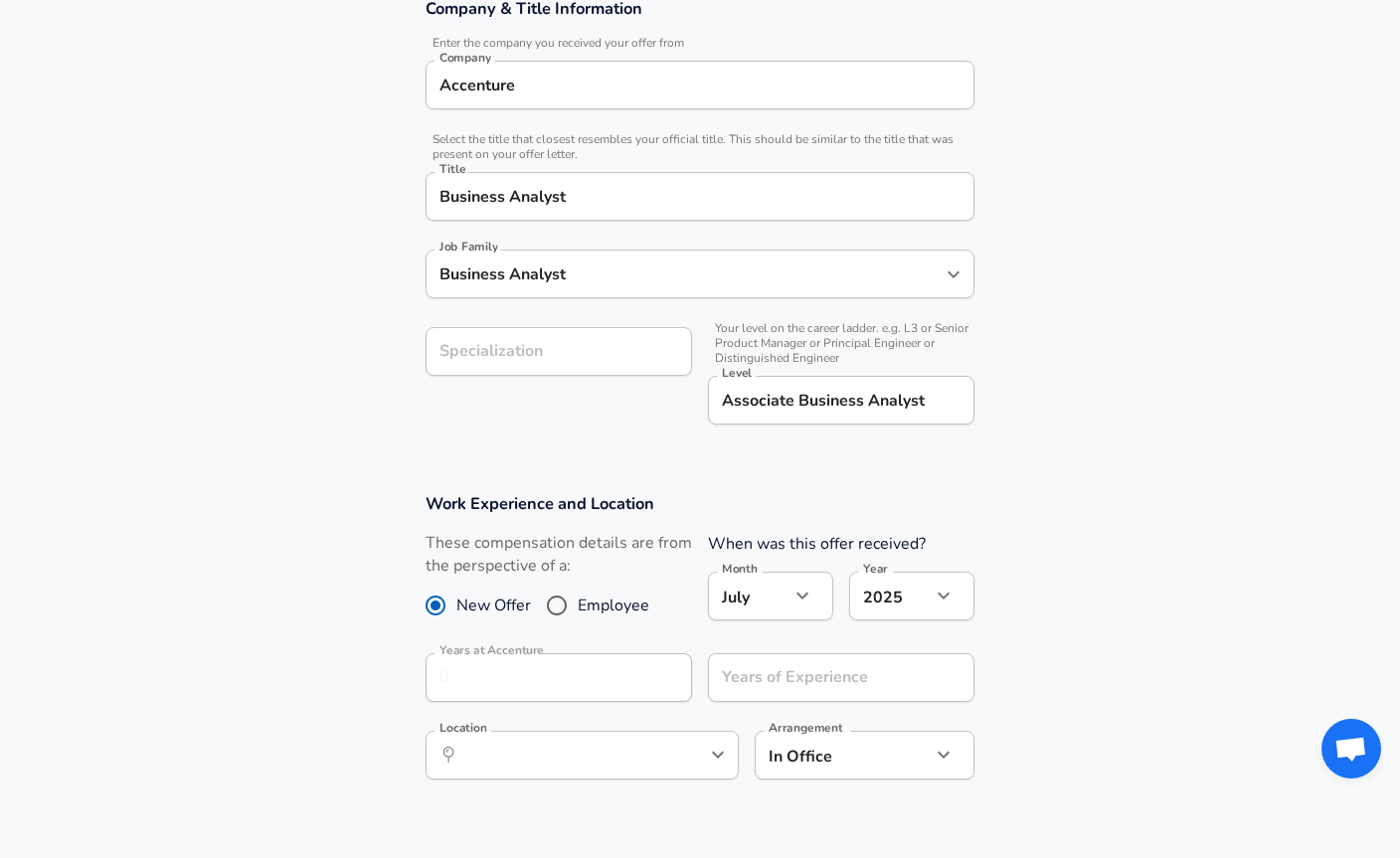 scroll, scrollTop: 386, scrollLeft: 0, axis: vertical 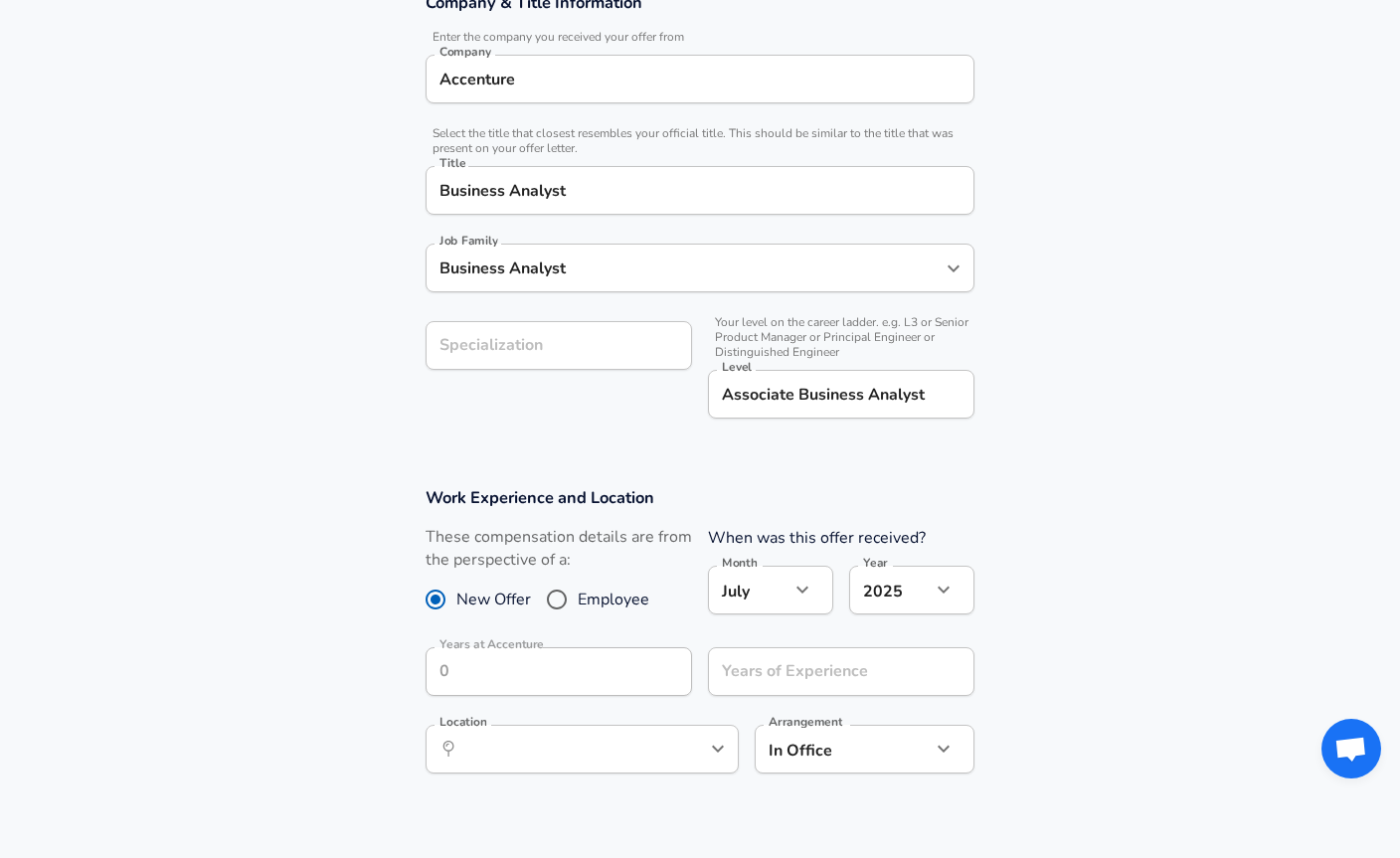 click on "When was this offer received?" at bounding box center [816, 538] 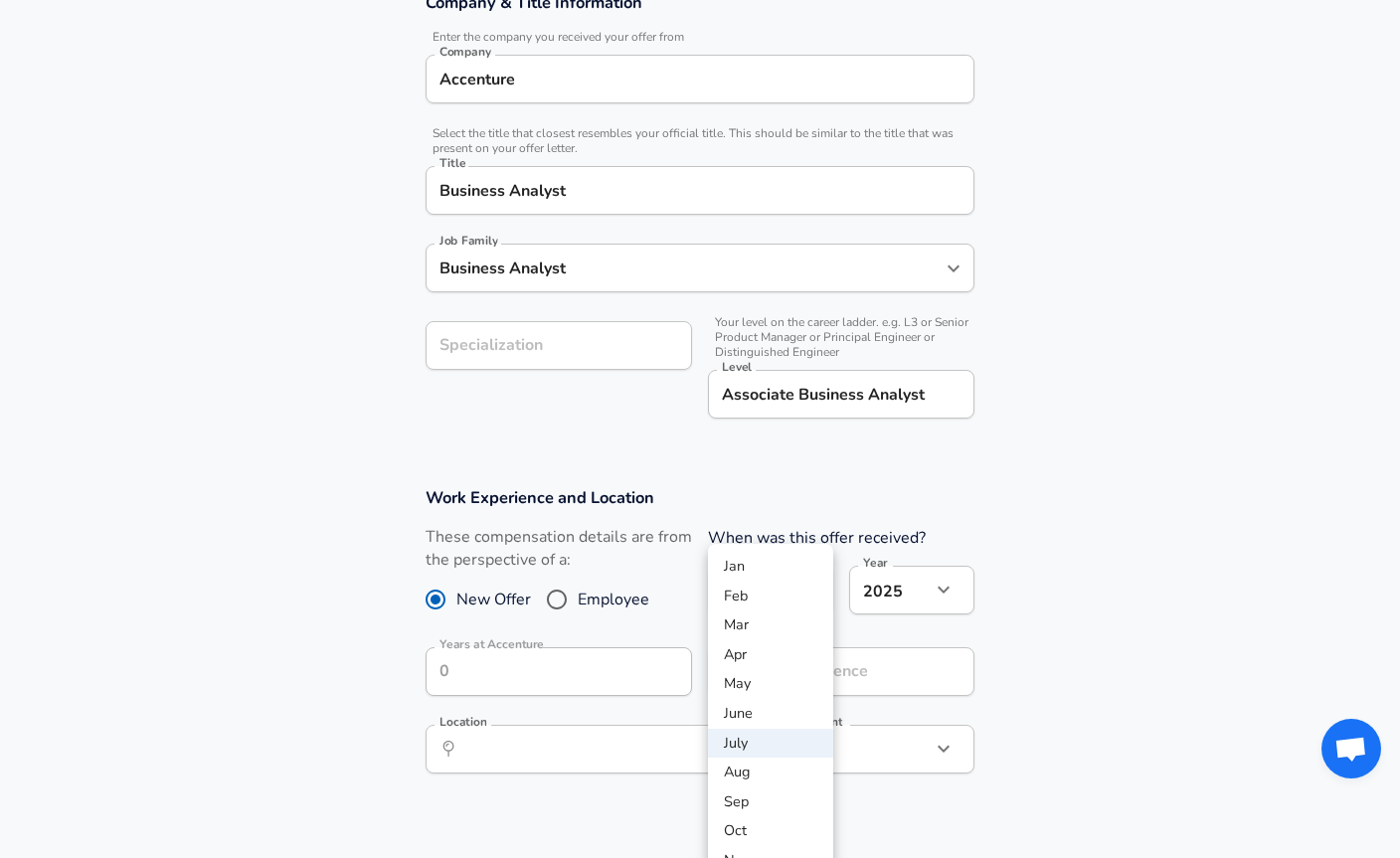click on "Restart Add Your Salary Upload your offer letter   to verify your submission Enhance Privacy and Anonymity Yes Automatically hides specific fields until there are enough submissions to safely display the full details.   More Details Based on your submission and the data points that we have already collected, we will automatically hide and anonymize specific fields if there aren't enough data points to remain sufficiently anonymous. Company & Title Information   Enter the company you received your offer from Company Accenture Company   Select the title that closest resembles your official title. This should be similar to the title that was present on your offer letter. Title Business Analyst Title Job Family Business Analyst Job Family Specialization Specialization   Your level on the career ladder. e.g. L3 or Senior Product Manager or Principal Engineer or Distinguished Engineer Level Associate Business Analyst Level Work Experience and Location These compensation details are from the perspective of a: Month" at bounding box center [700, 43] 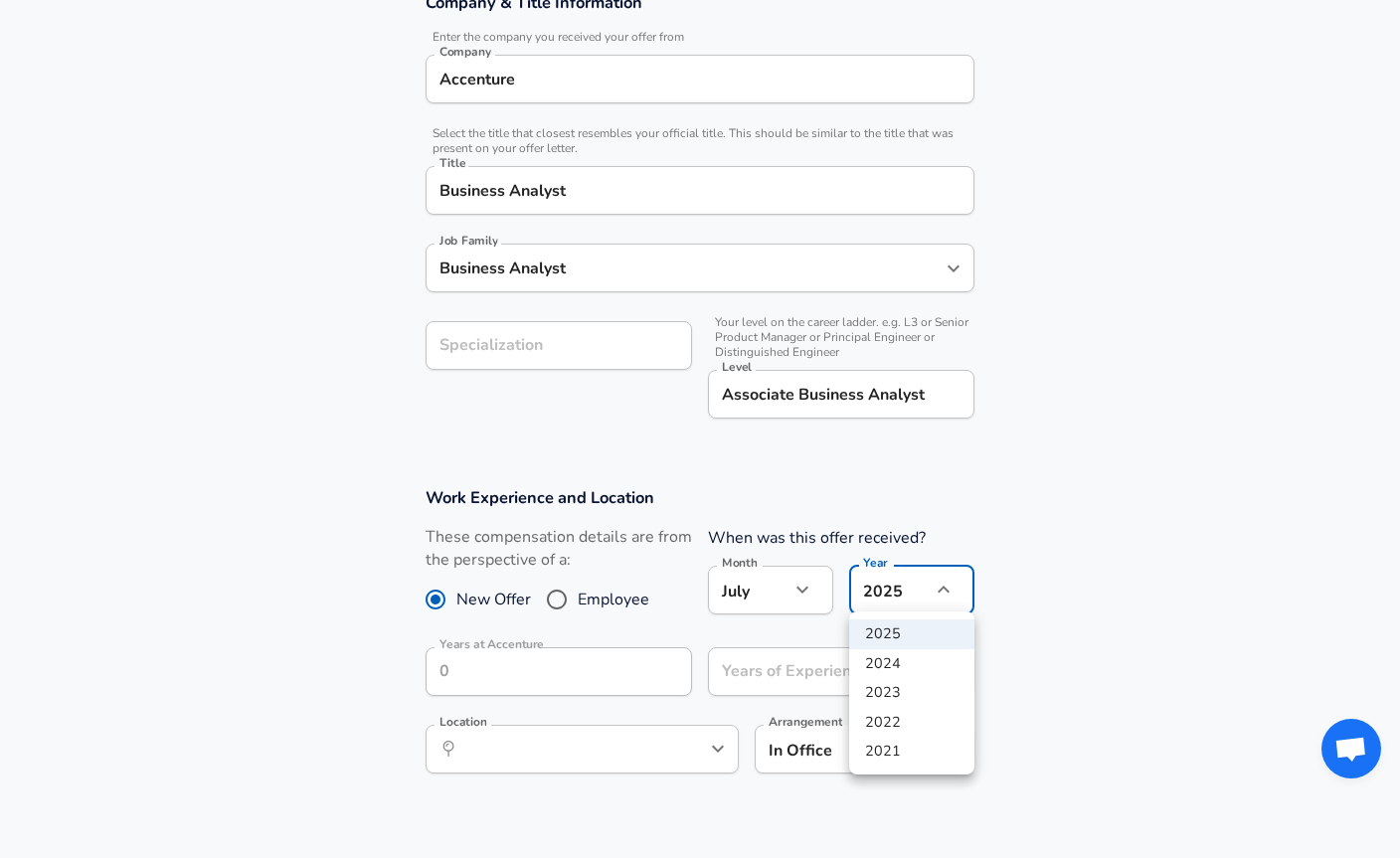 click on "Restart Add Your Salary Upload your offer letter   to verify your submission Enhance Privacy and Anonymity Yes Automatically hides specific fields until there are enough submissions to safely display the full details.   More Details Based on your submission and the data points that we have already collected, we will automatically hide and anonymize specific fields if there aren't enough data points to remain sufficiently anonymous. Company & Title Information   Enter the company you received your offer from Company Accenture Company   Select the title that closest resembles your official title. This should be similar to the title that was present on your offer letter. Title Business Analyst Title Job Family Business Analyst Job Family Specialization Specialization   Your level on the career ladder. e.g. L3 or Senior Product Manager or Principal Engineer or Distinguished Engineer Level Associate Business Analyst Level Work Experience and Location These compensation details are from the perspective of a: Month" at bounding box center [700, 43] 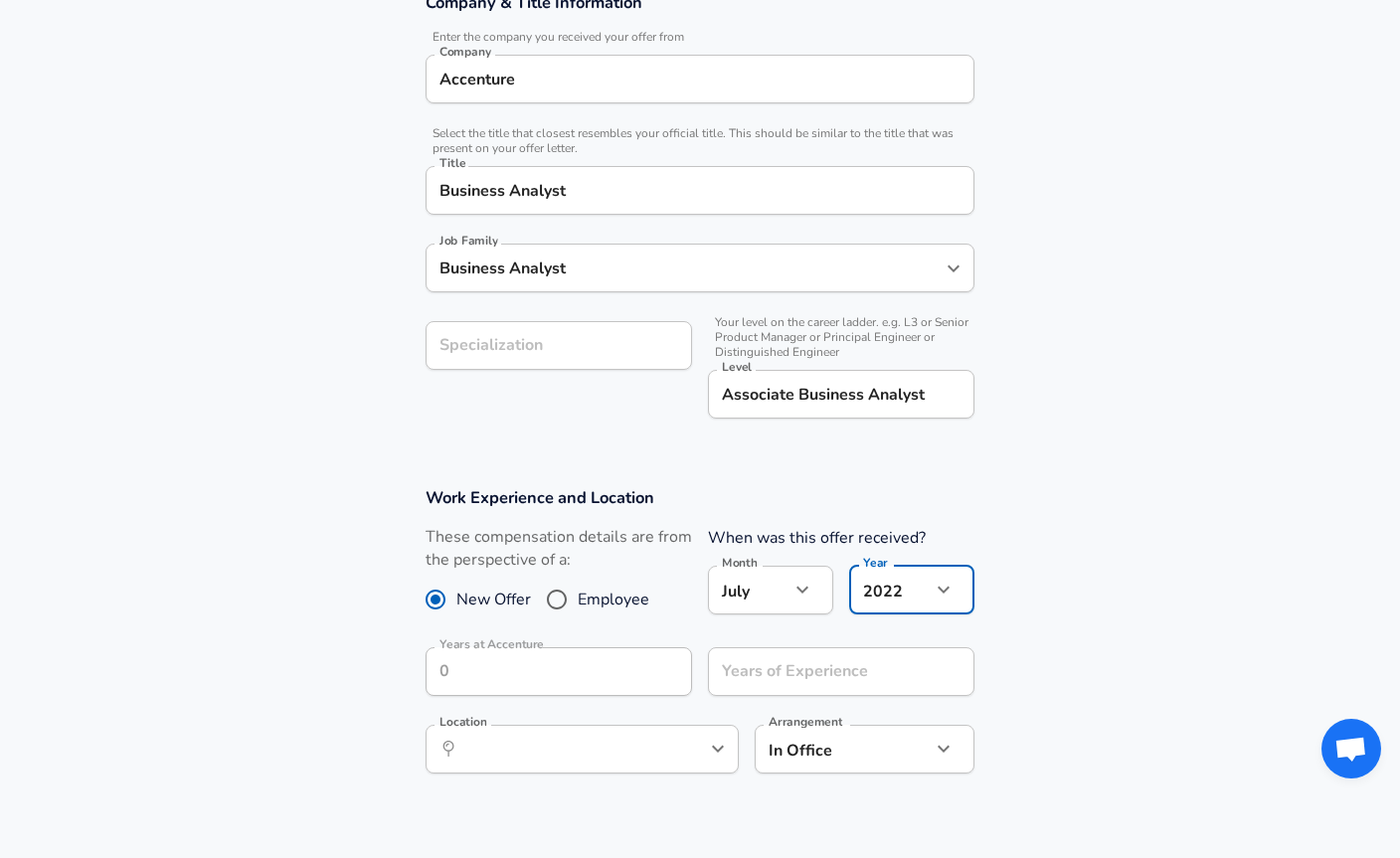 click at bounding box center (802, 590) 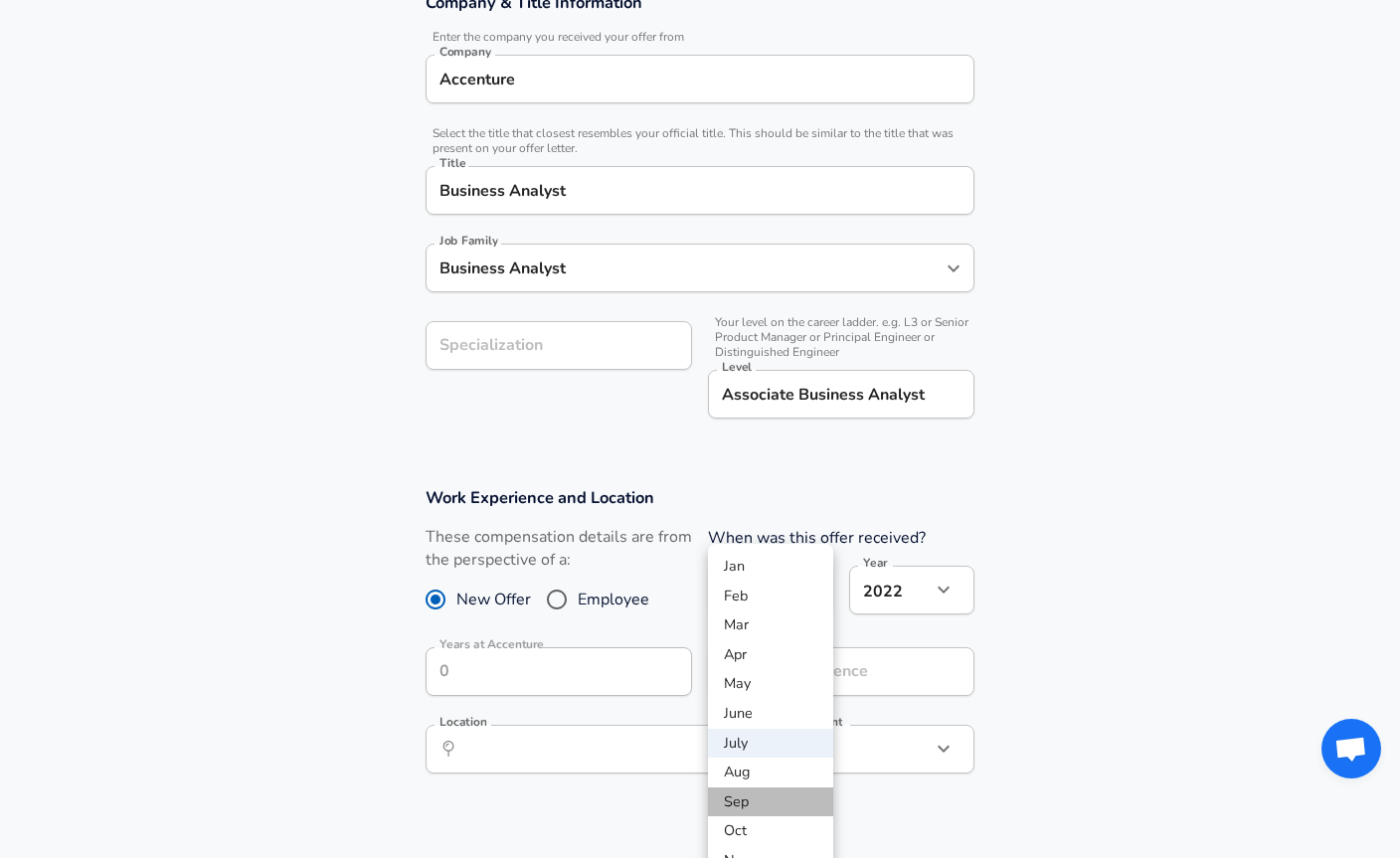 click on "Sep" at bounding box center (771, 802) 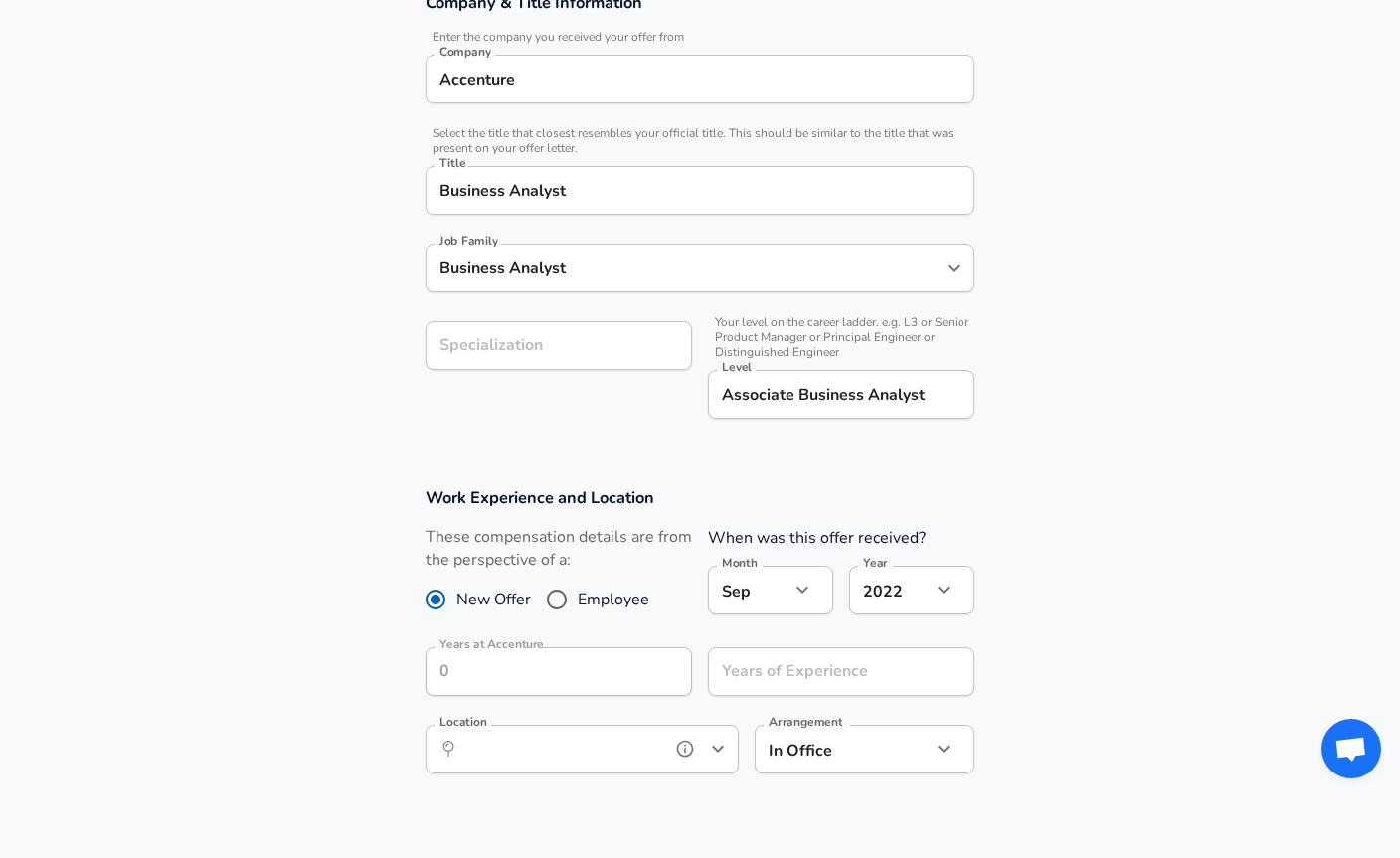click on "Location" at bounding box center (560, 749) 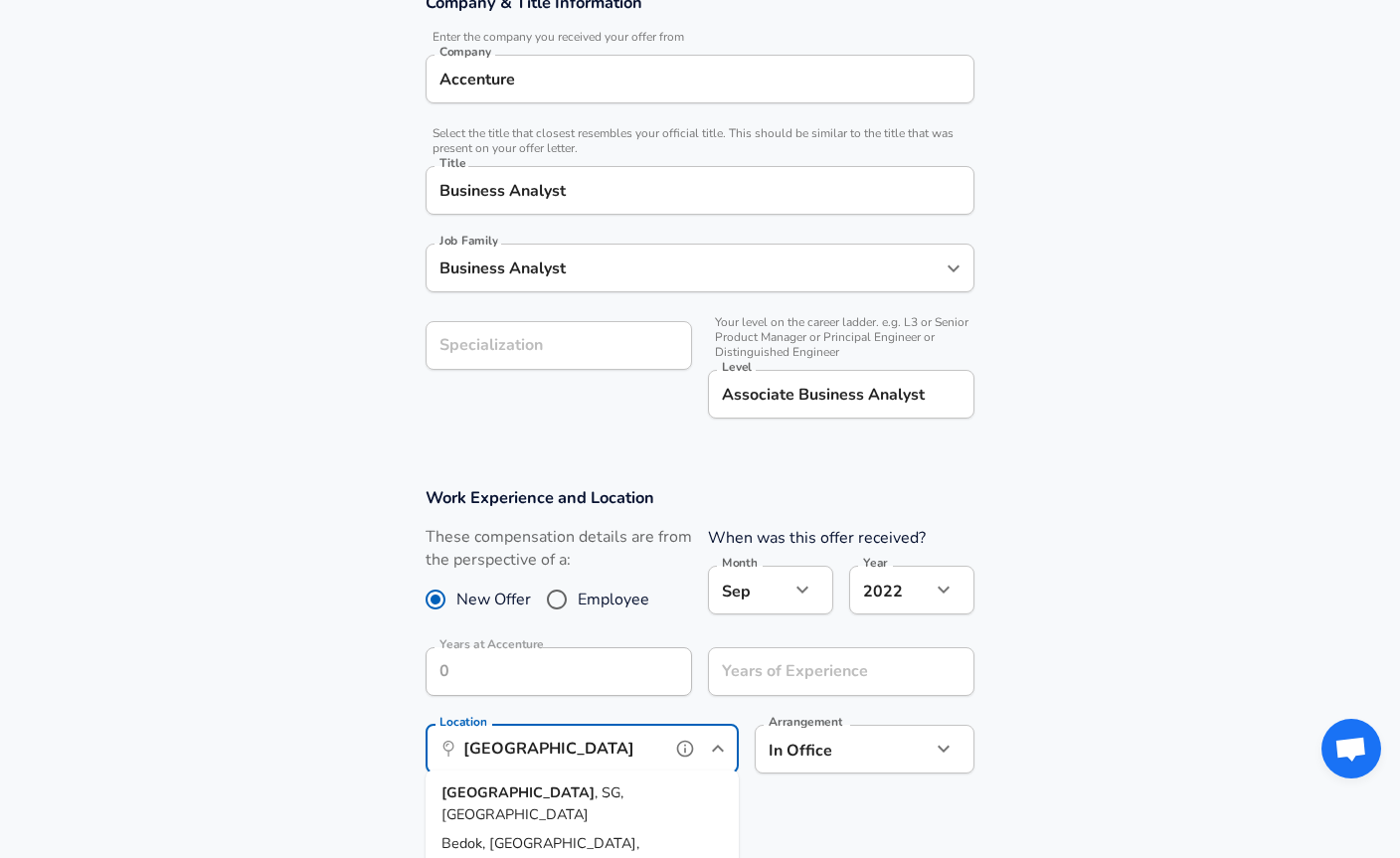 type on "[GEOGRAPHIC_DATA]" 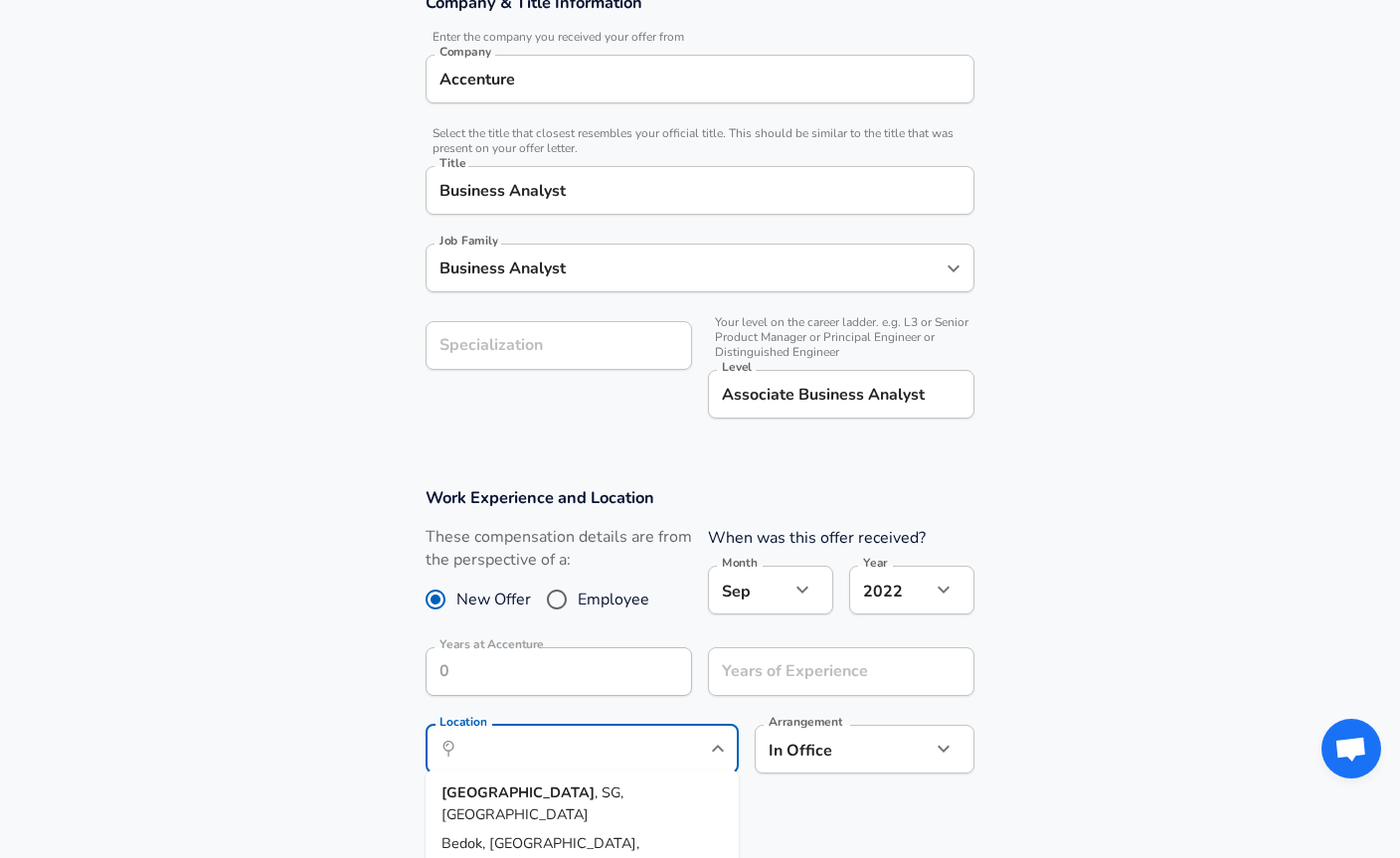 drag, startPoint x: 564, startPoint y: 745, endPoint x: 543, endPoint y: 787, distance: 46.957428 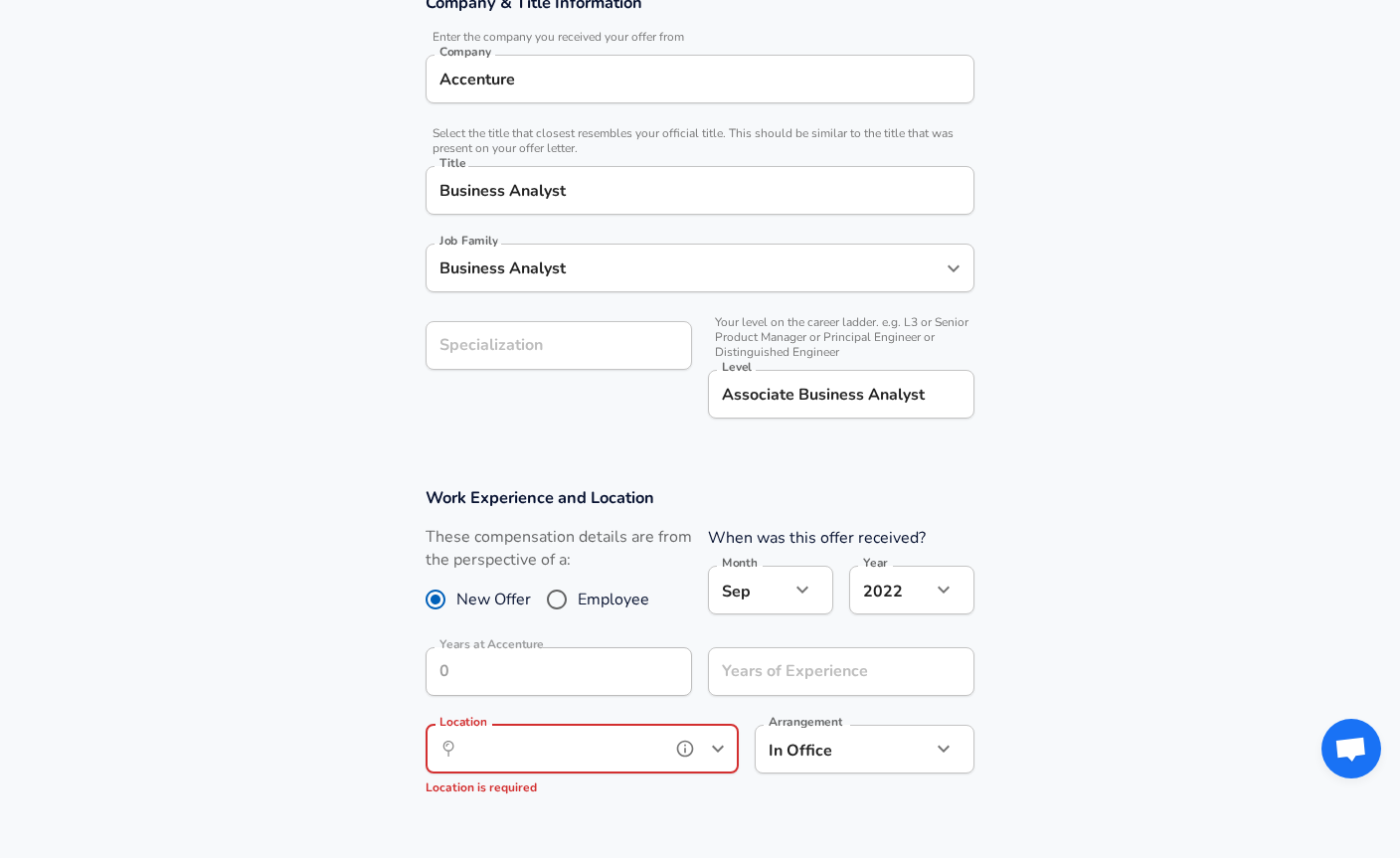 click on "Location" at bounding box center [560, 749] 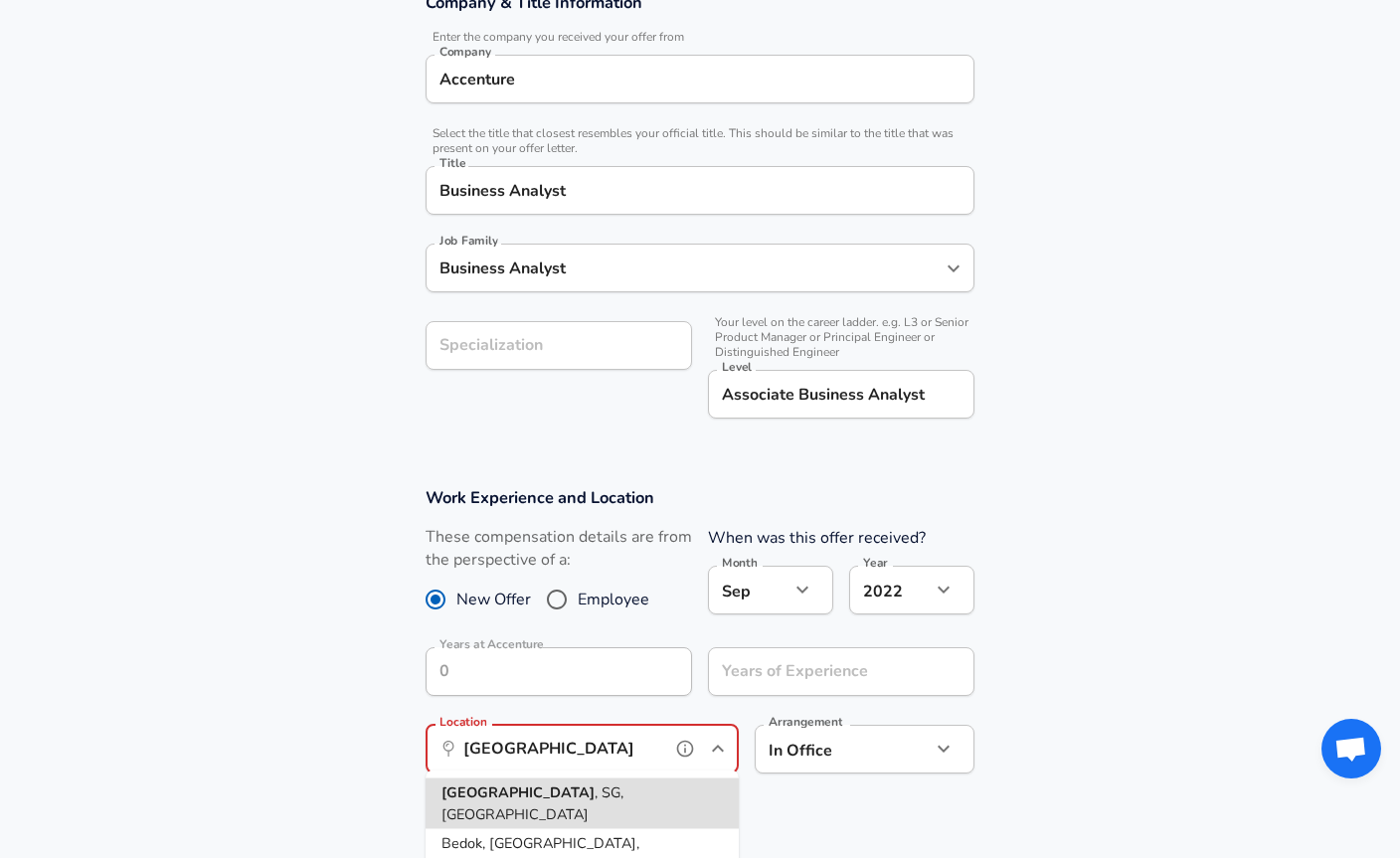 type on "[GEOGRAPHIC_DATA], [GEOGRAPHIC_DATA], [GEOGRAPHIC_DATA]" 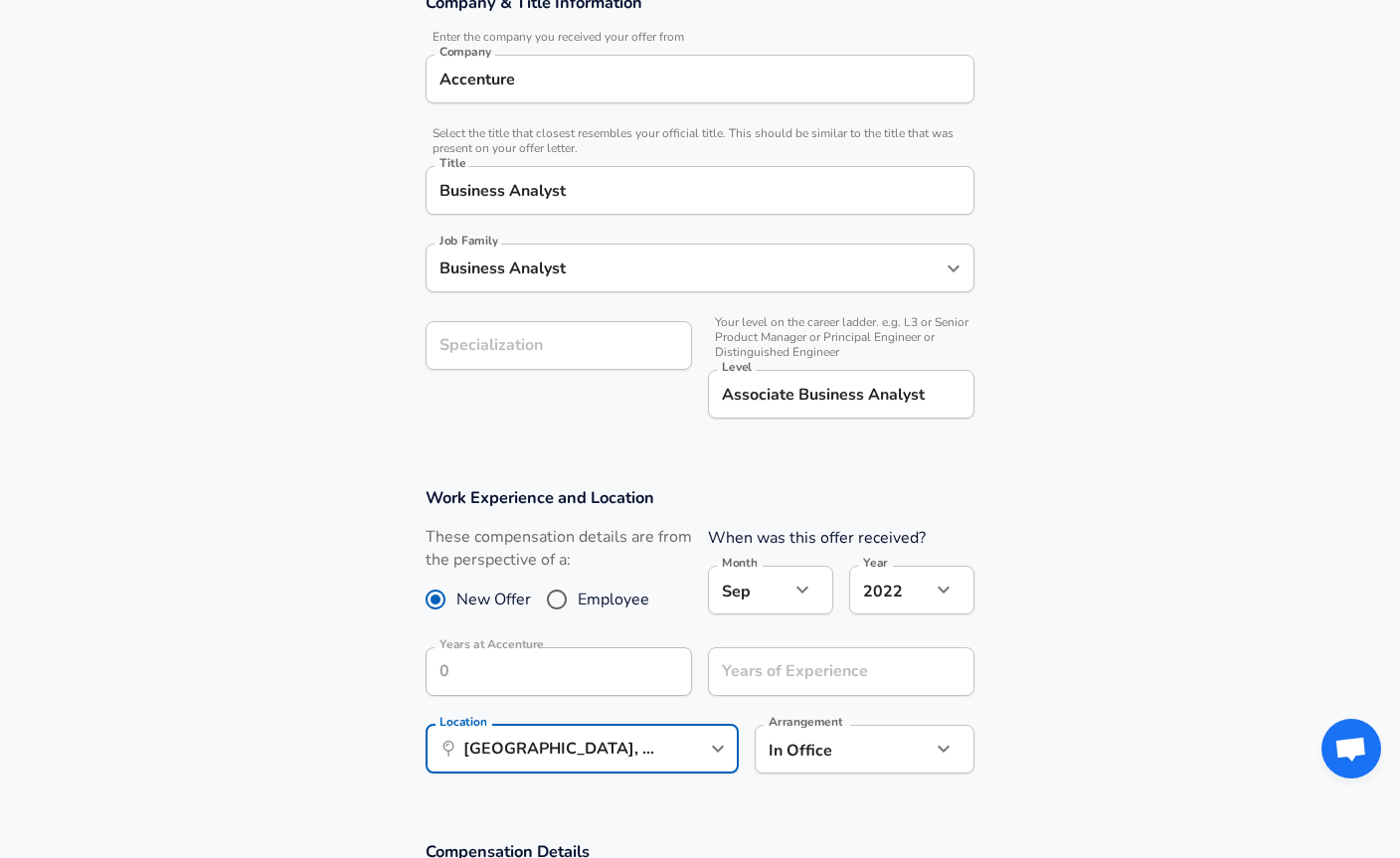 drag, startPoint x: 567, startPoint y: 745, endPoint x: -1, endPoint y: -387, distance: 1266.5102 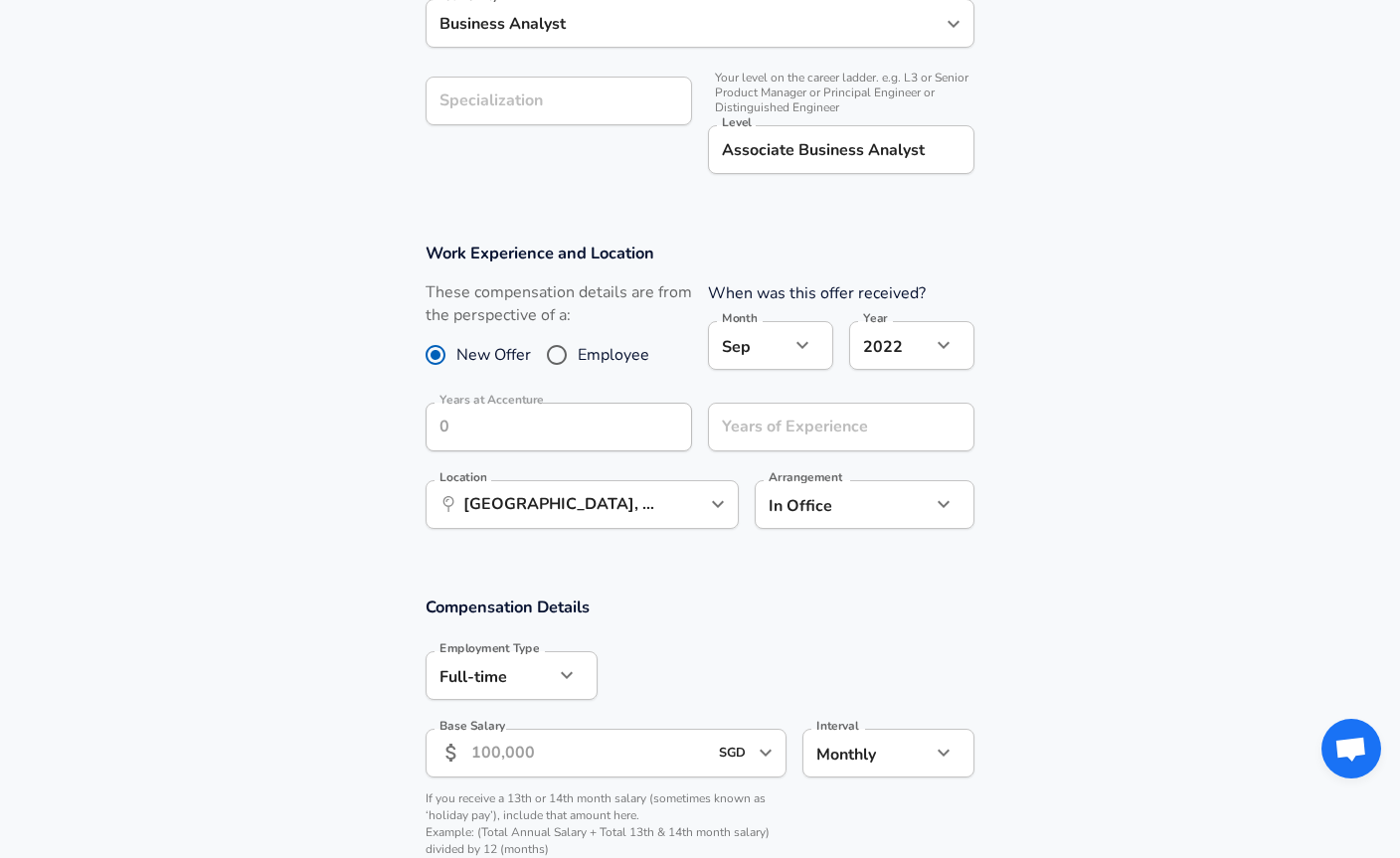 scroll, scrollTop: 757, scrollLeft: 0, axis: vertical 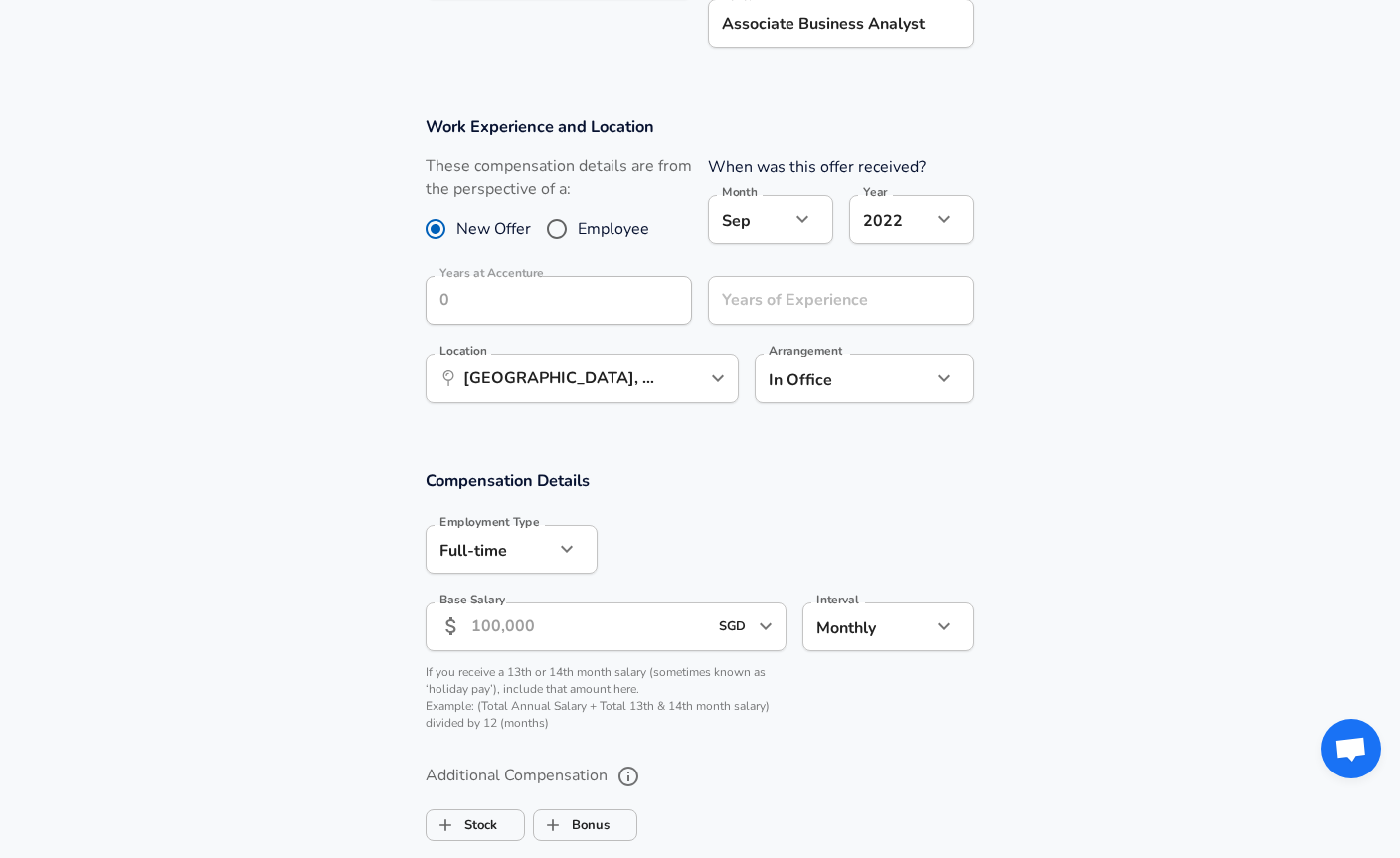 click on "Base Salary" at bounding box center [589, 626] 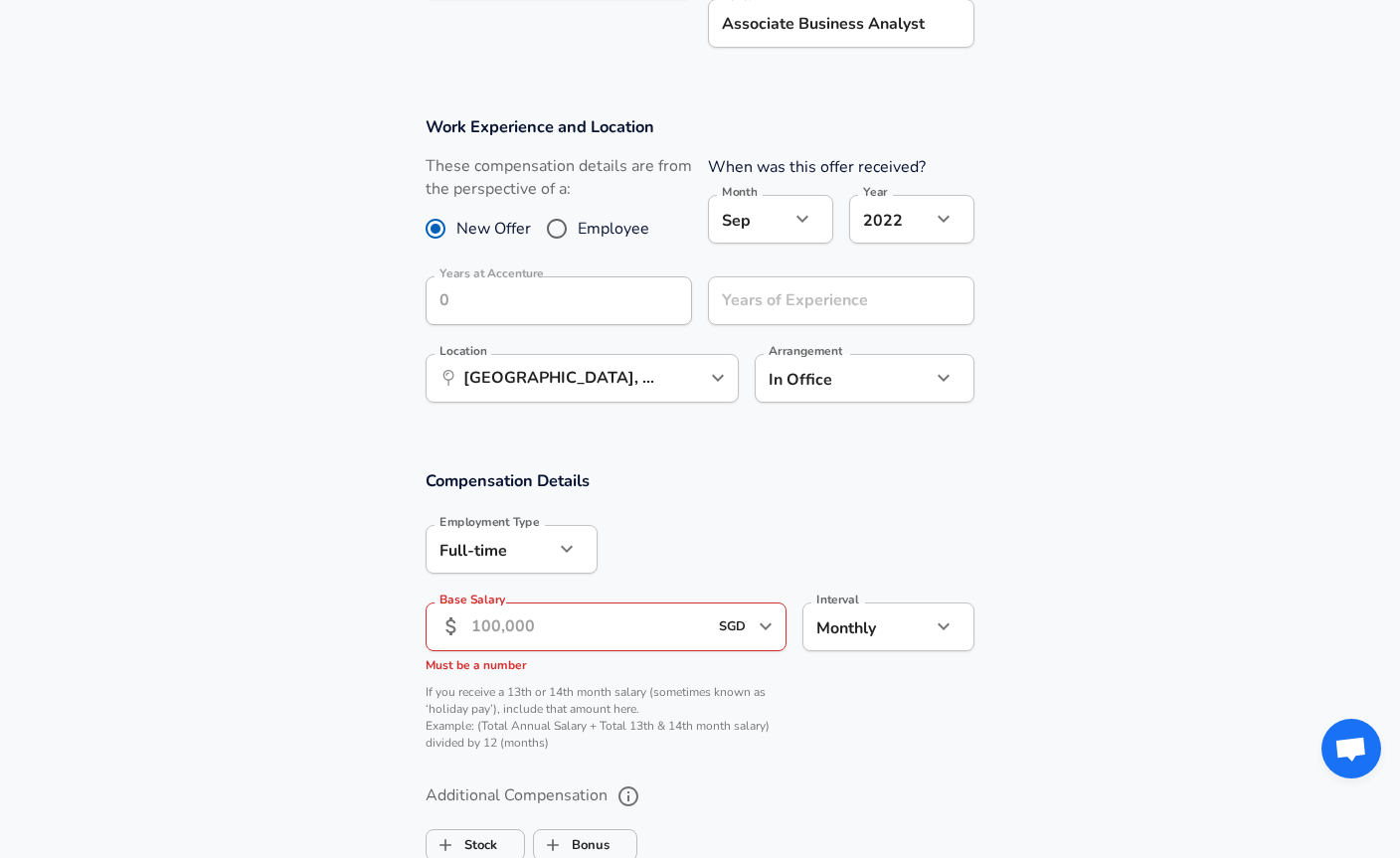 click on "Interval Monthly monthly Interval" at bounding box center (880, 635) 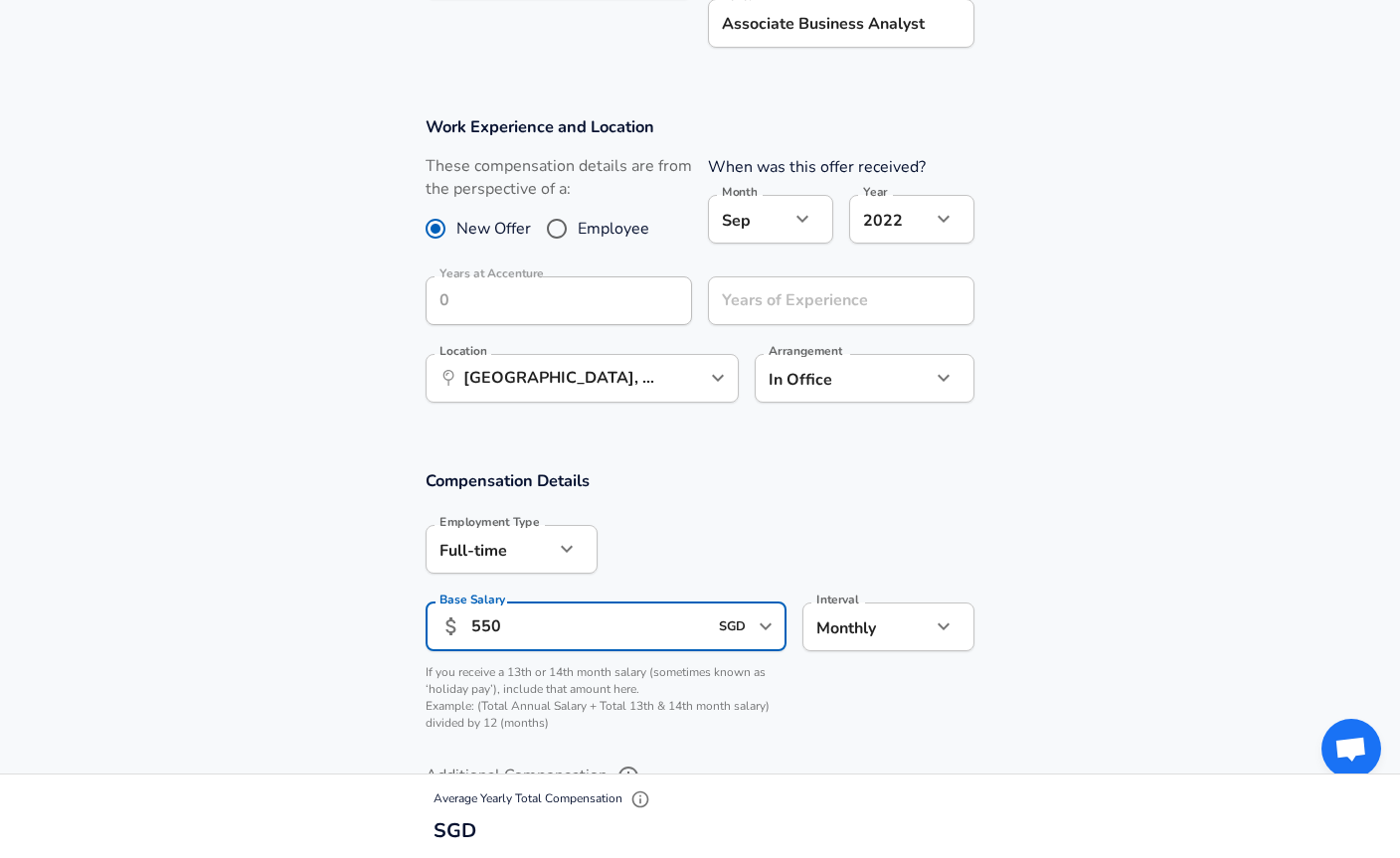 type on "5,500" 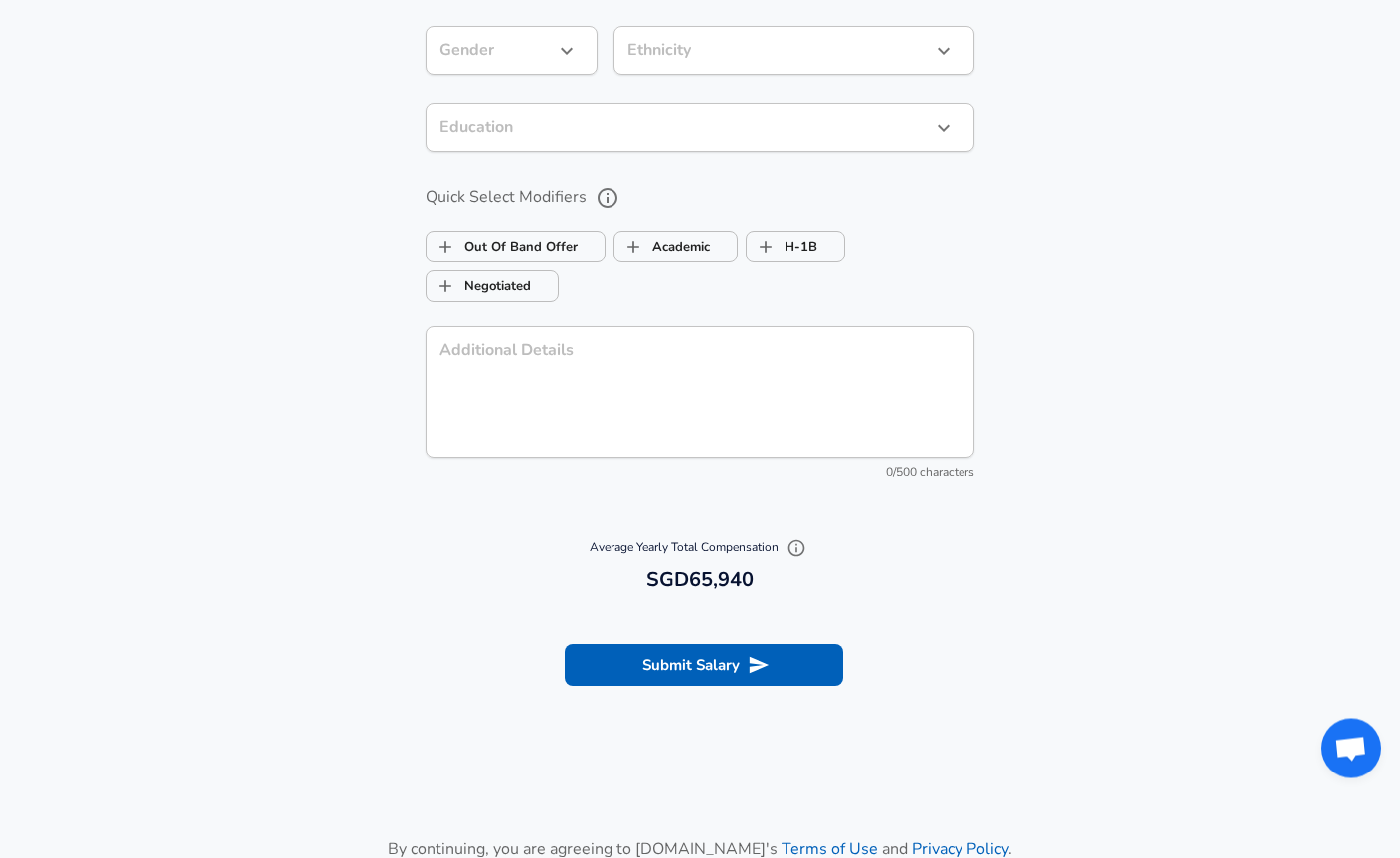 scroll, scrollTop: 1789, scrollLeft: 0, axis: vertical 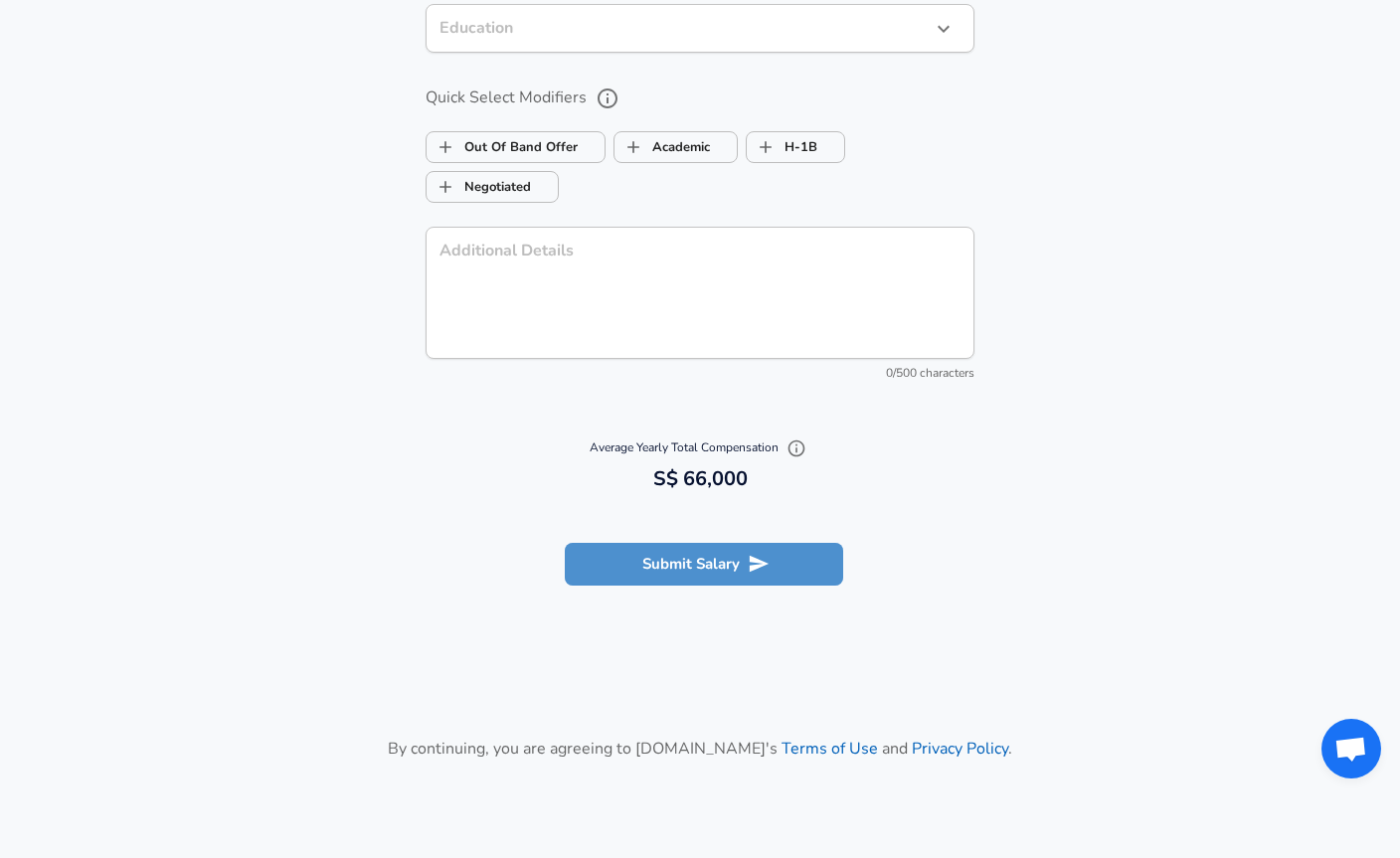 click on "Submit Salary" at bounding box center (704, 564) 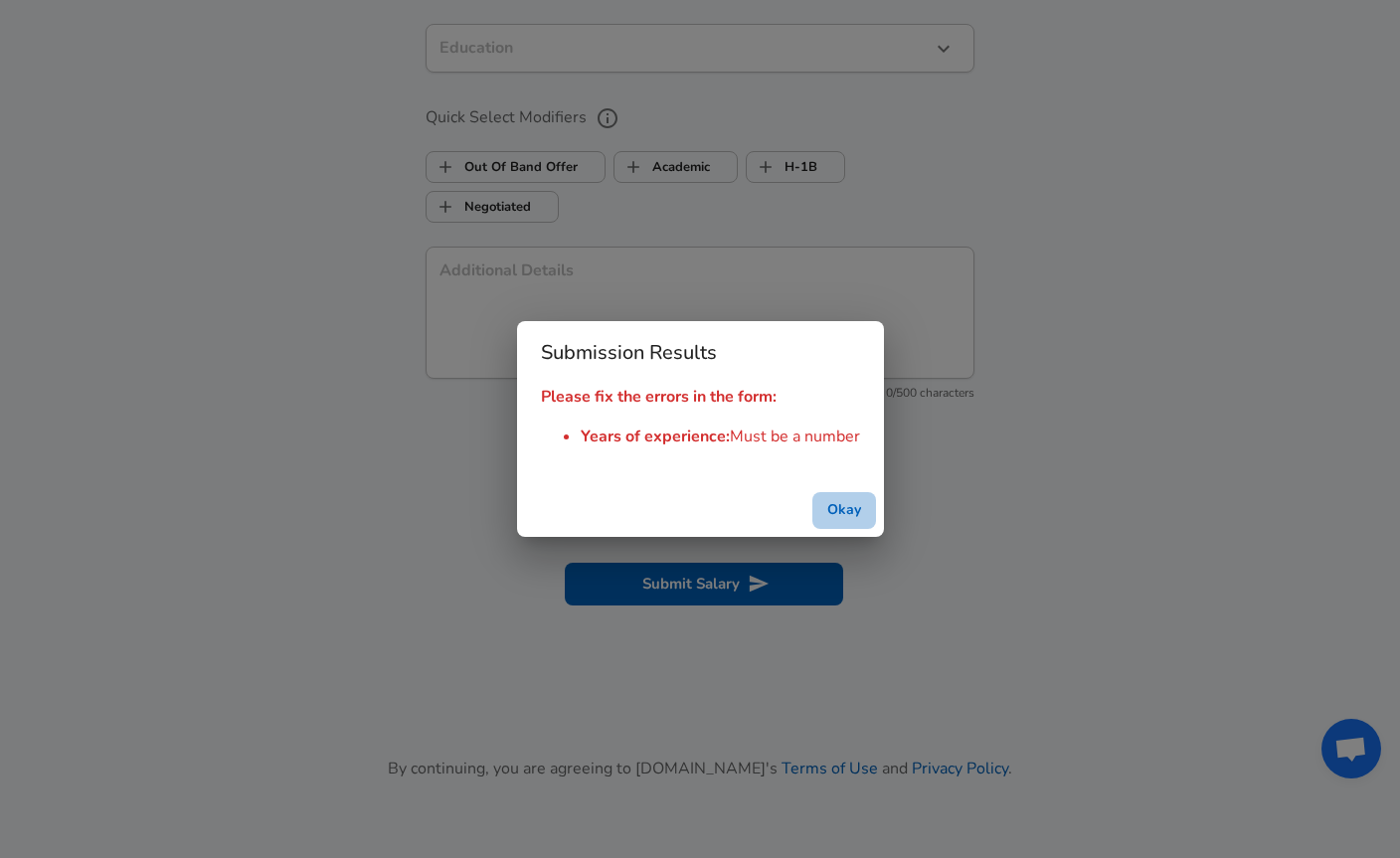 click on "Okay" at bounding box center [844, 510] 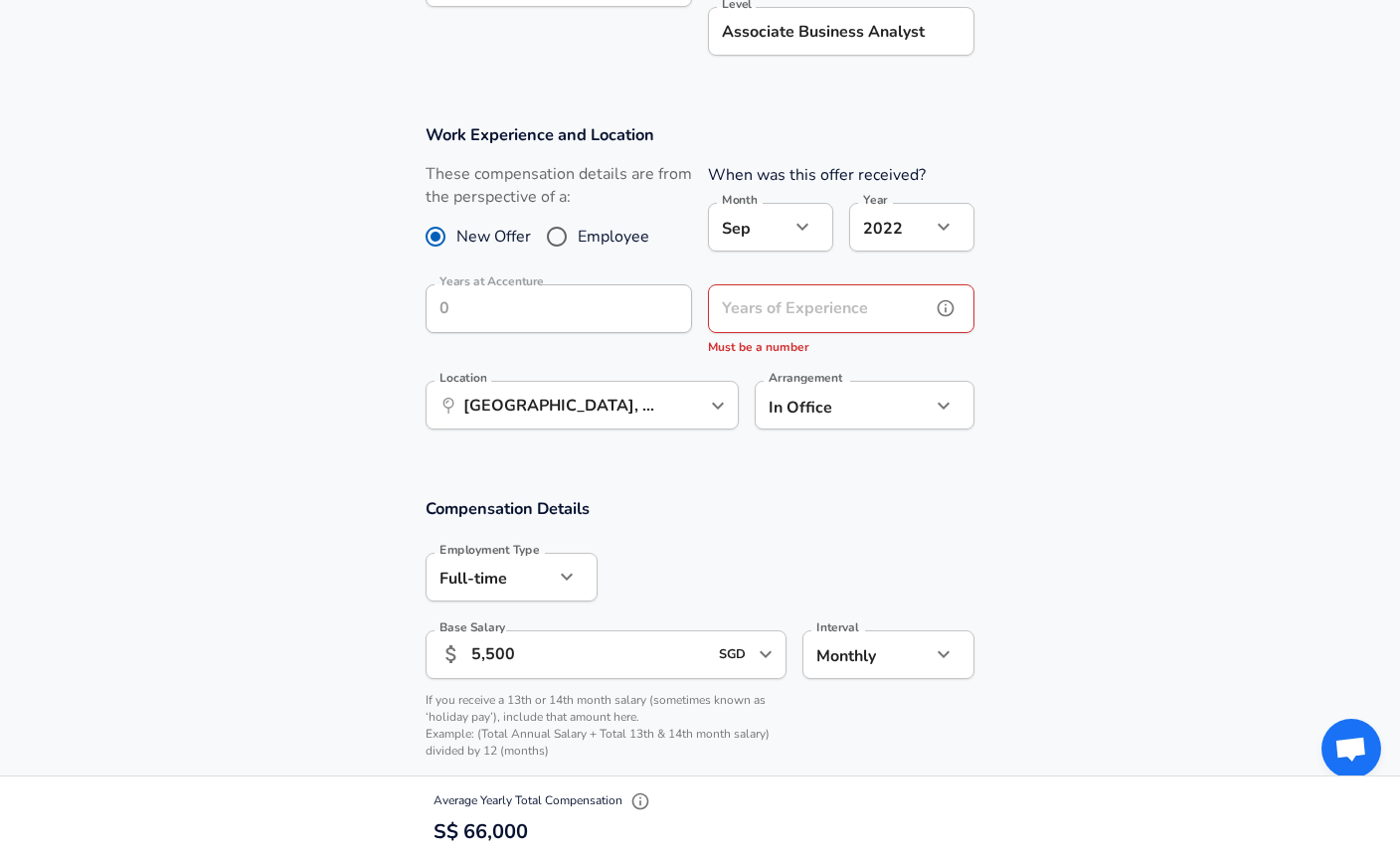 click on "Years of Experience" at bounding box center (819, 308) 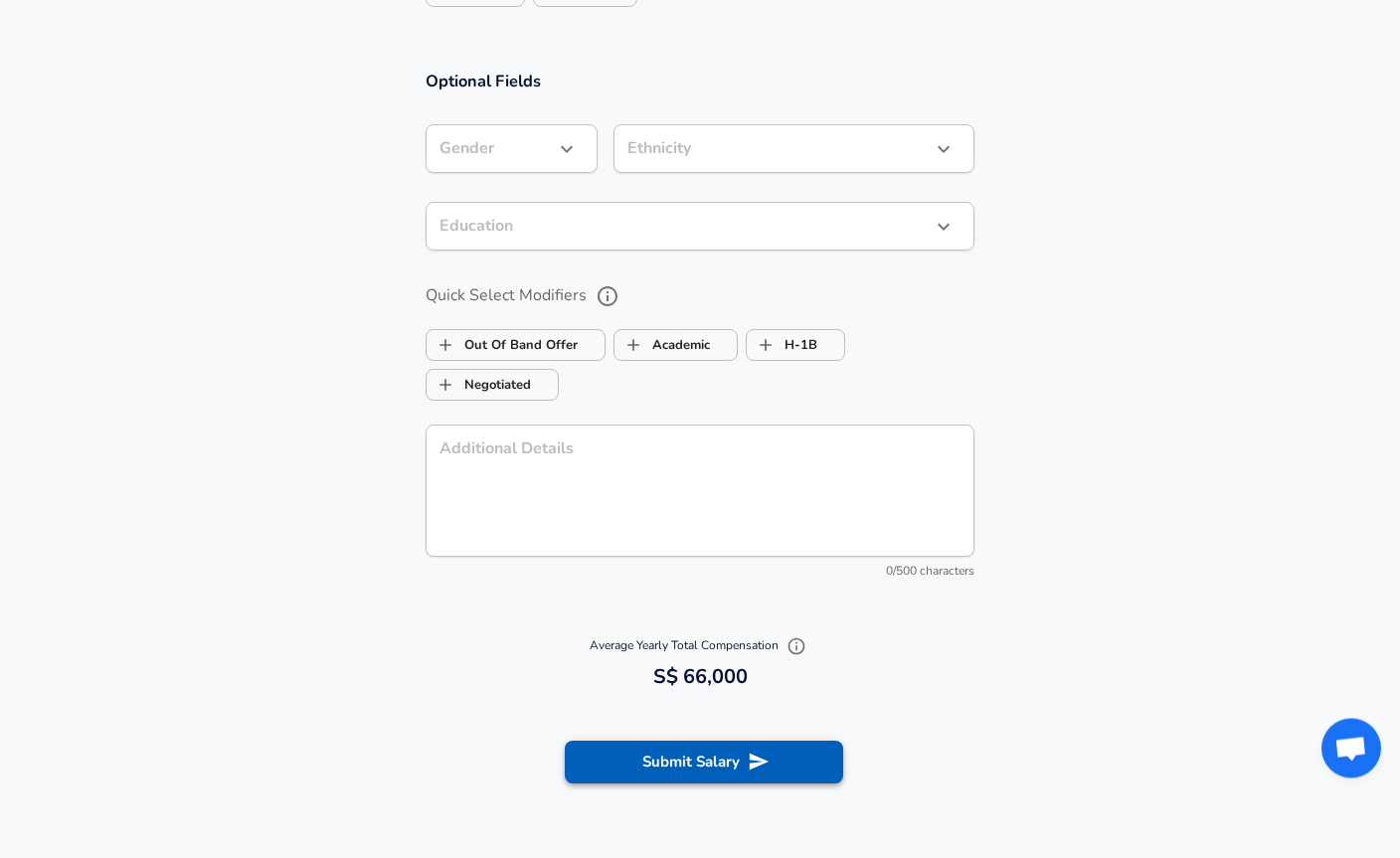 scroll, scrollTop: 1599, scrollLeft: 0, axis: vertical 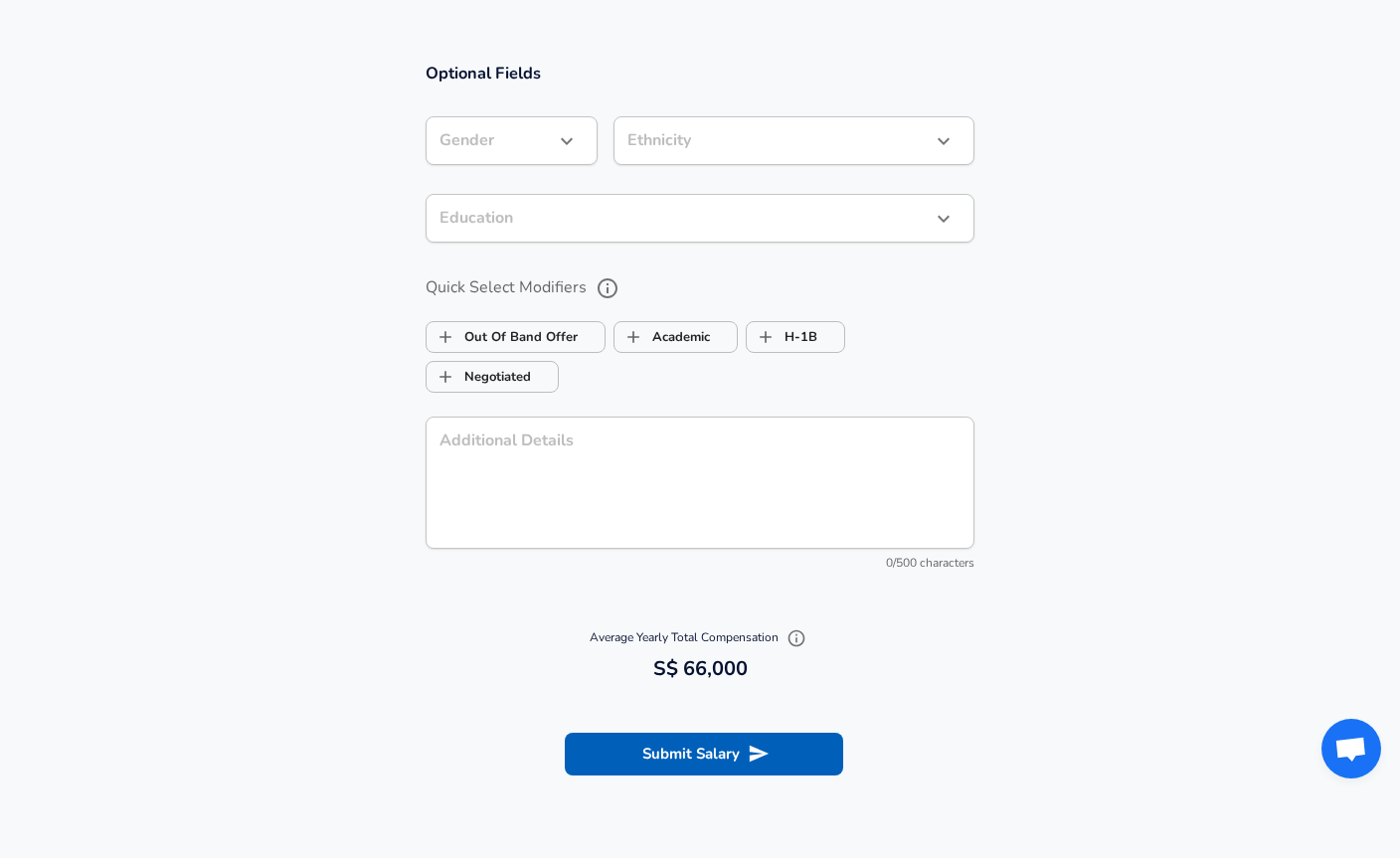 type on "0" 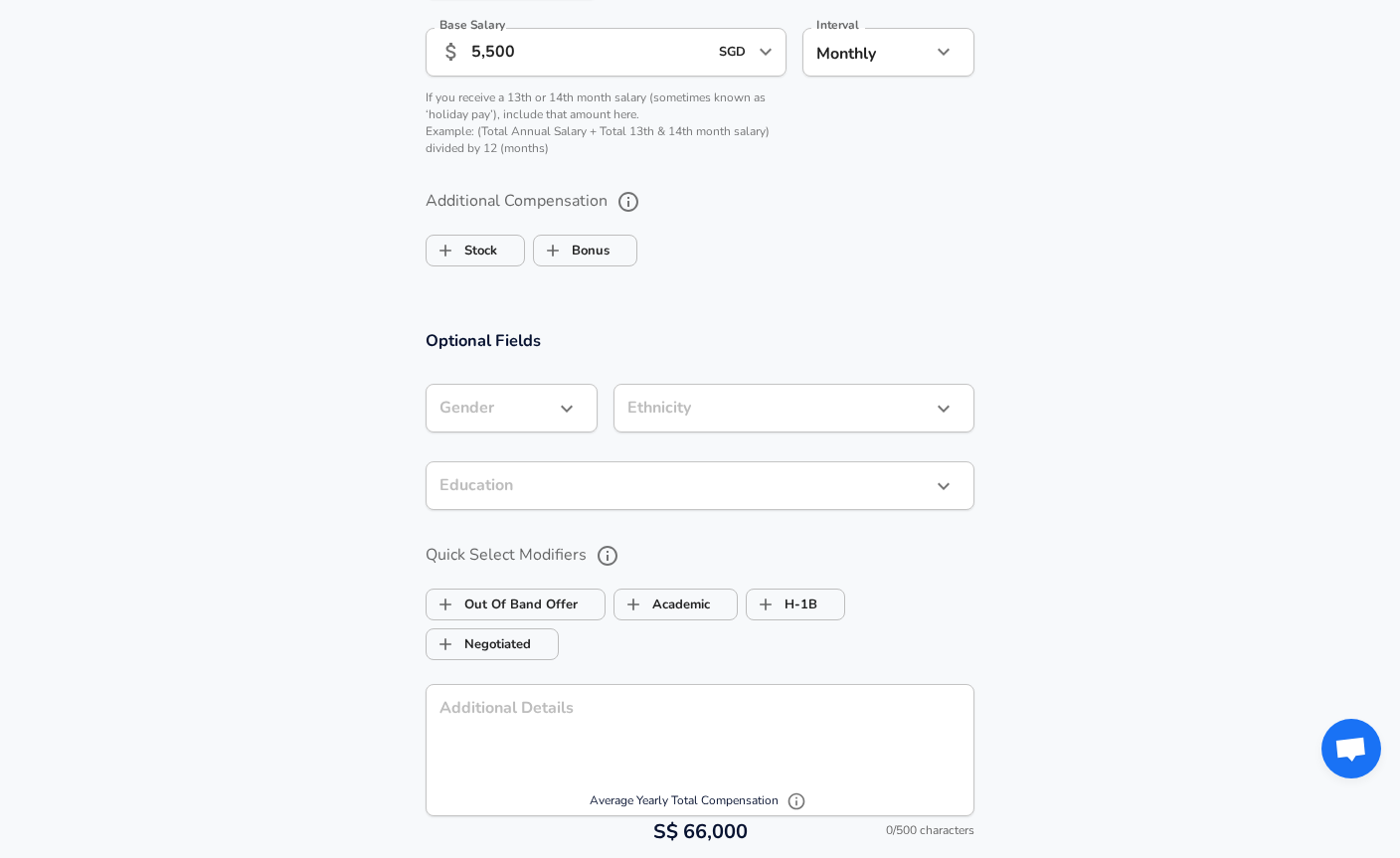 scroll, scrollTop: 1461, scrollLeft: 0, axis: vertical 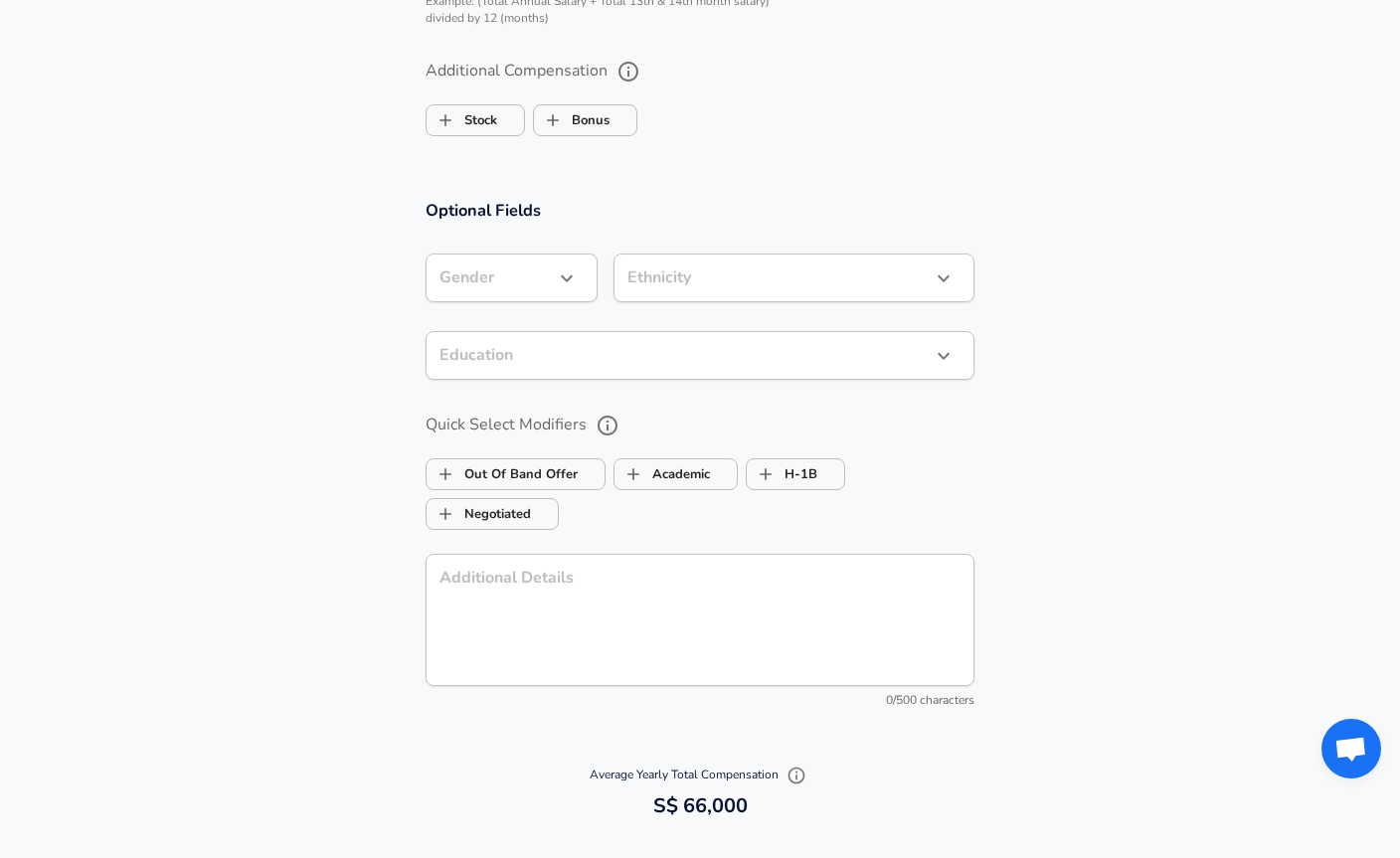 click on "Submit Salary" at bounding box center [704, 891] 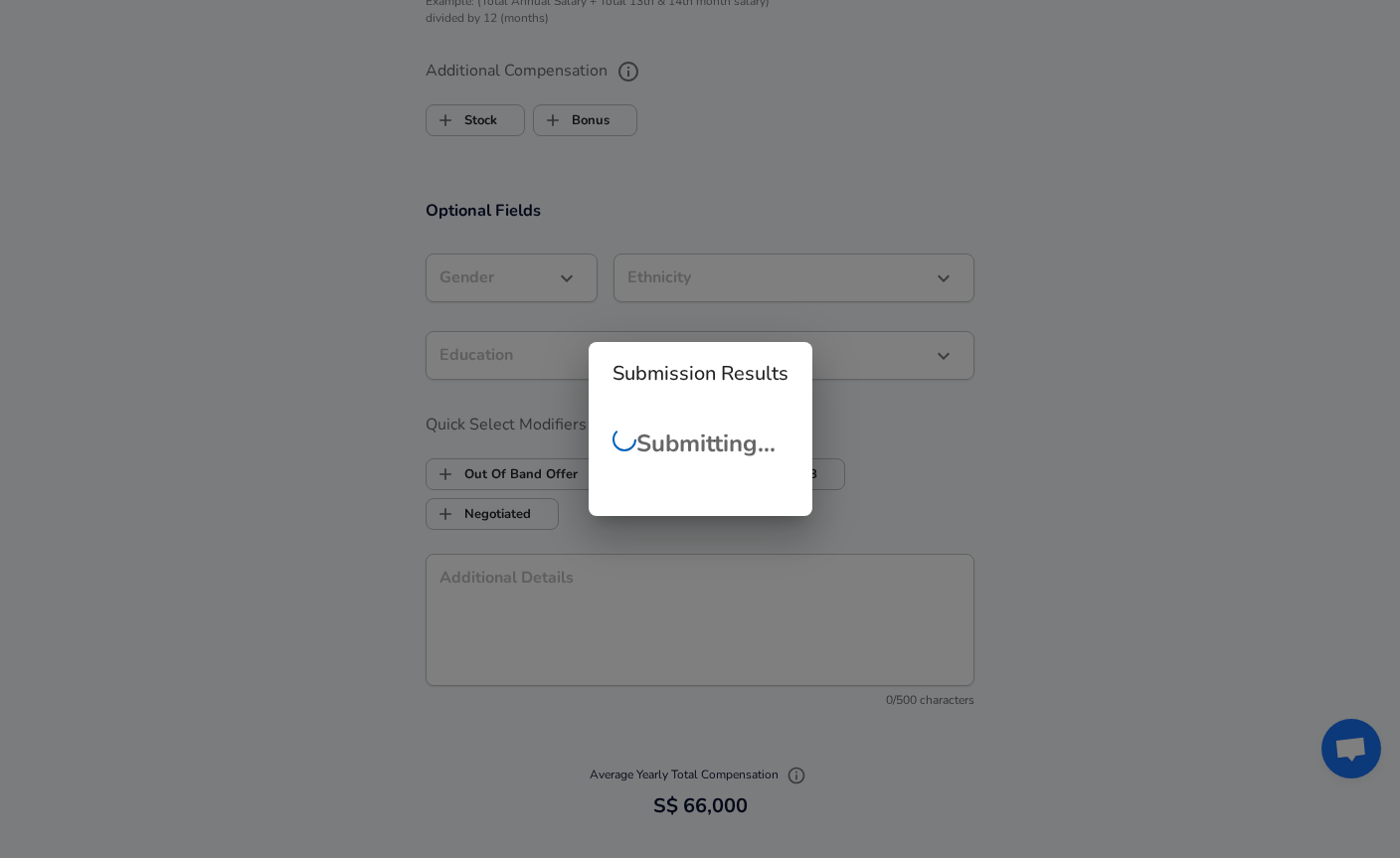 checkbox on "false" 